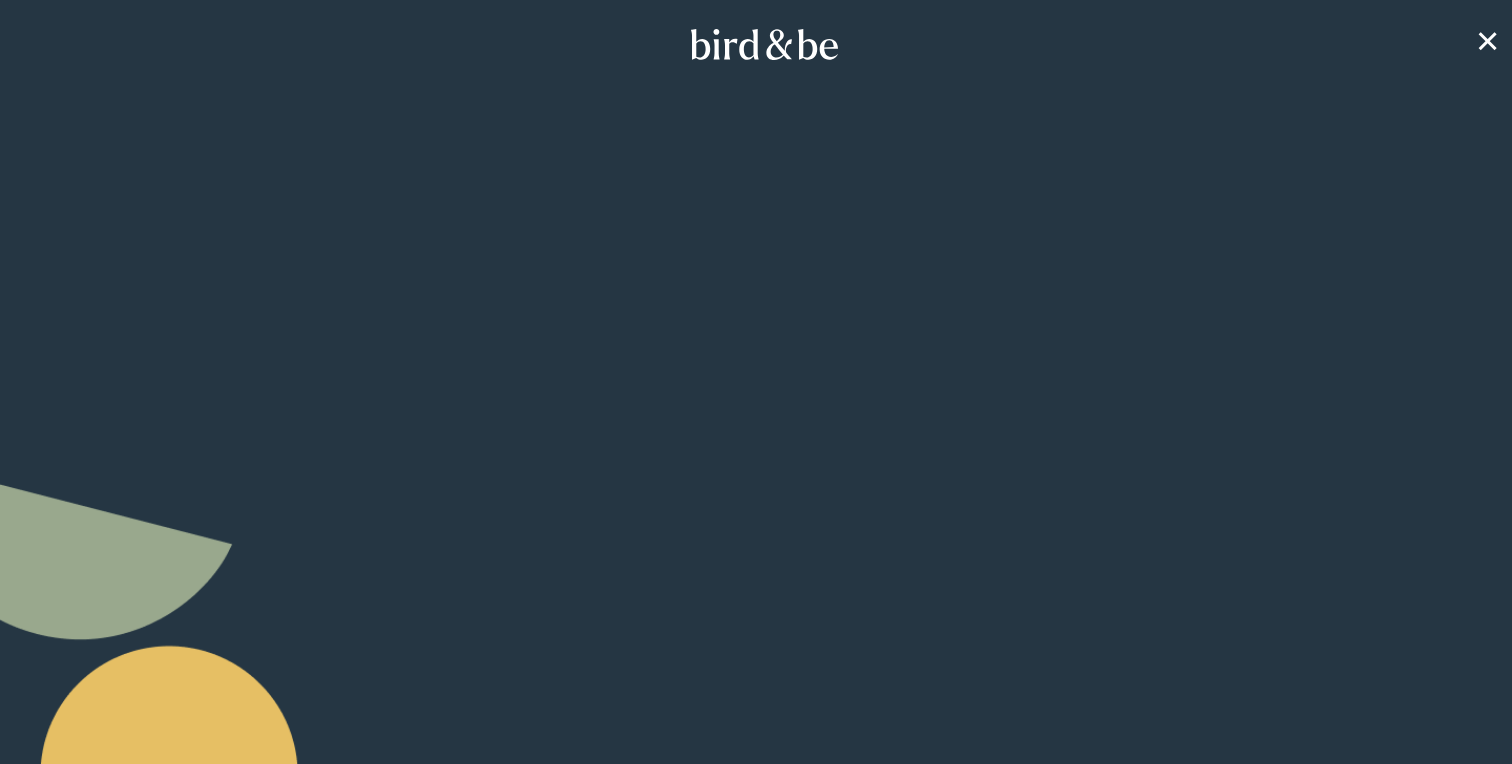 scroll, scrollTop: 0, scrollLeft: 0, axis: both 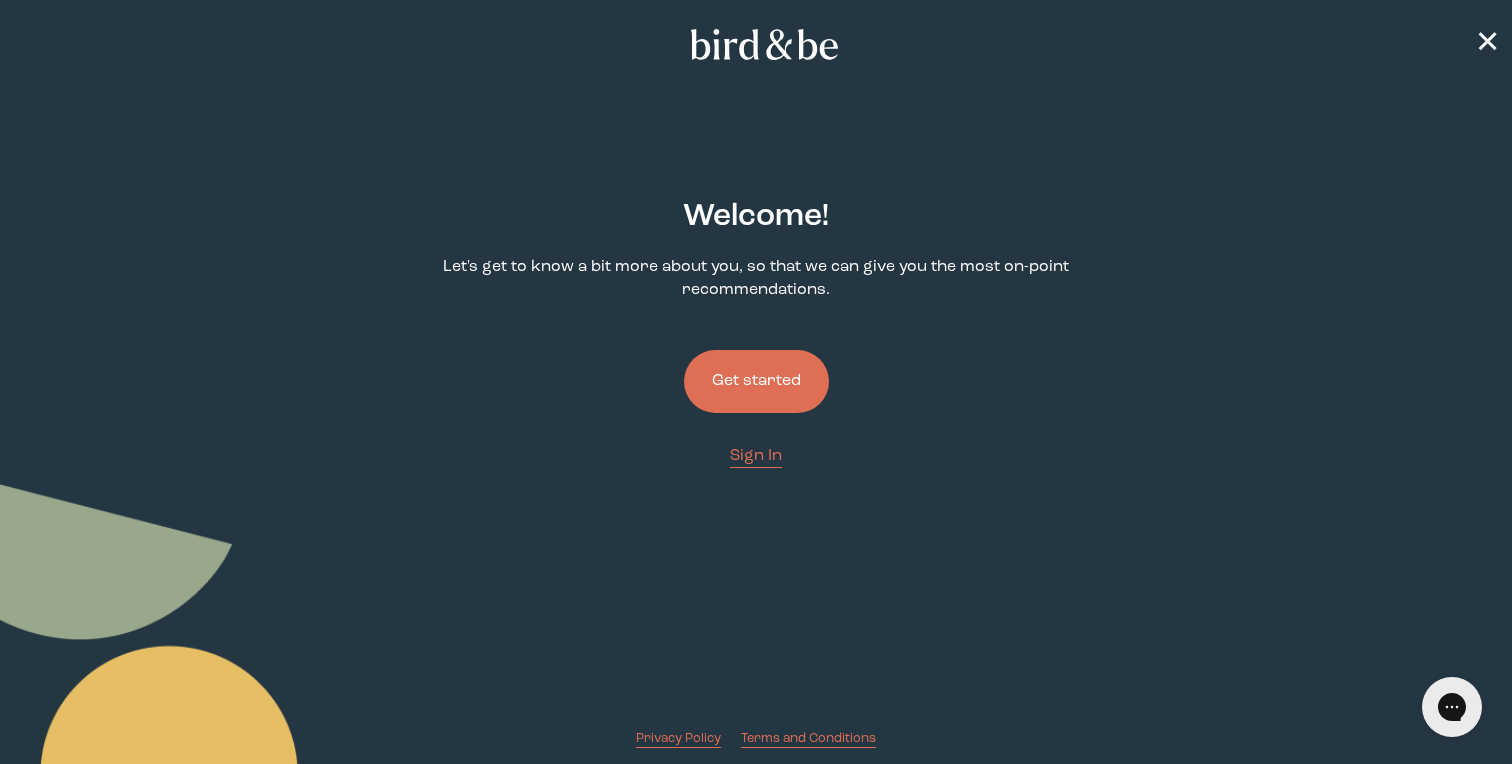 click on "Get started" at bounding box center [756, 381] 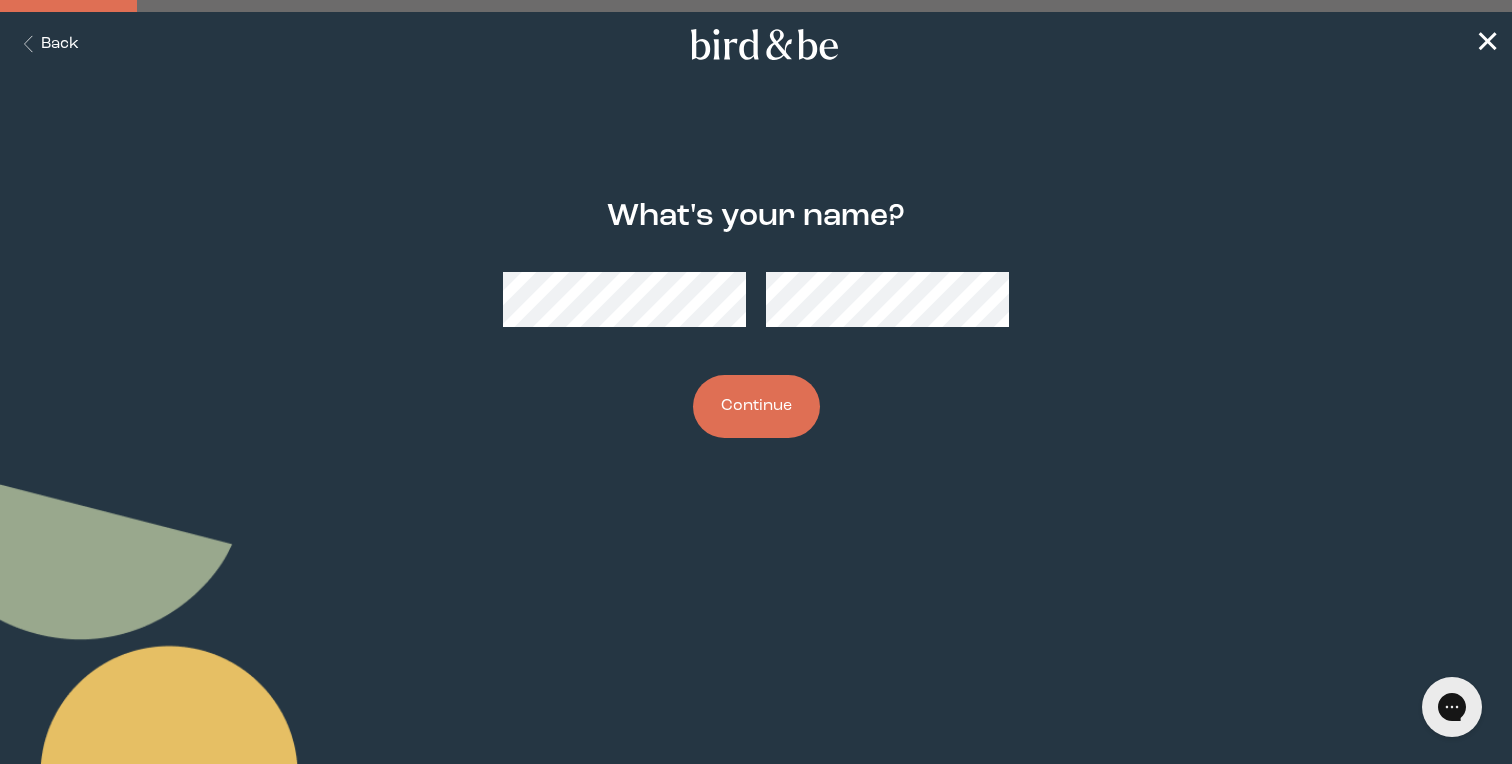 click on "What's your name? Continue" at bounding box center [756, 319] 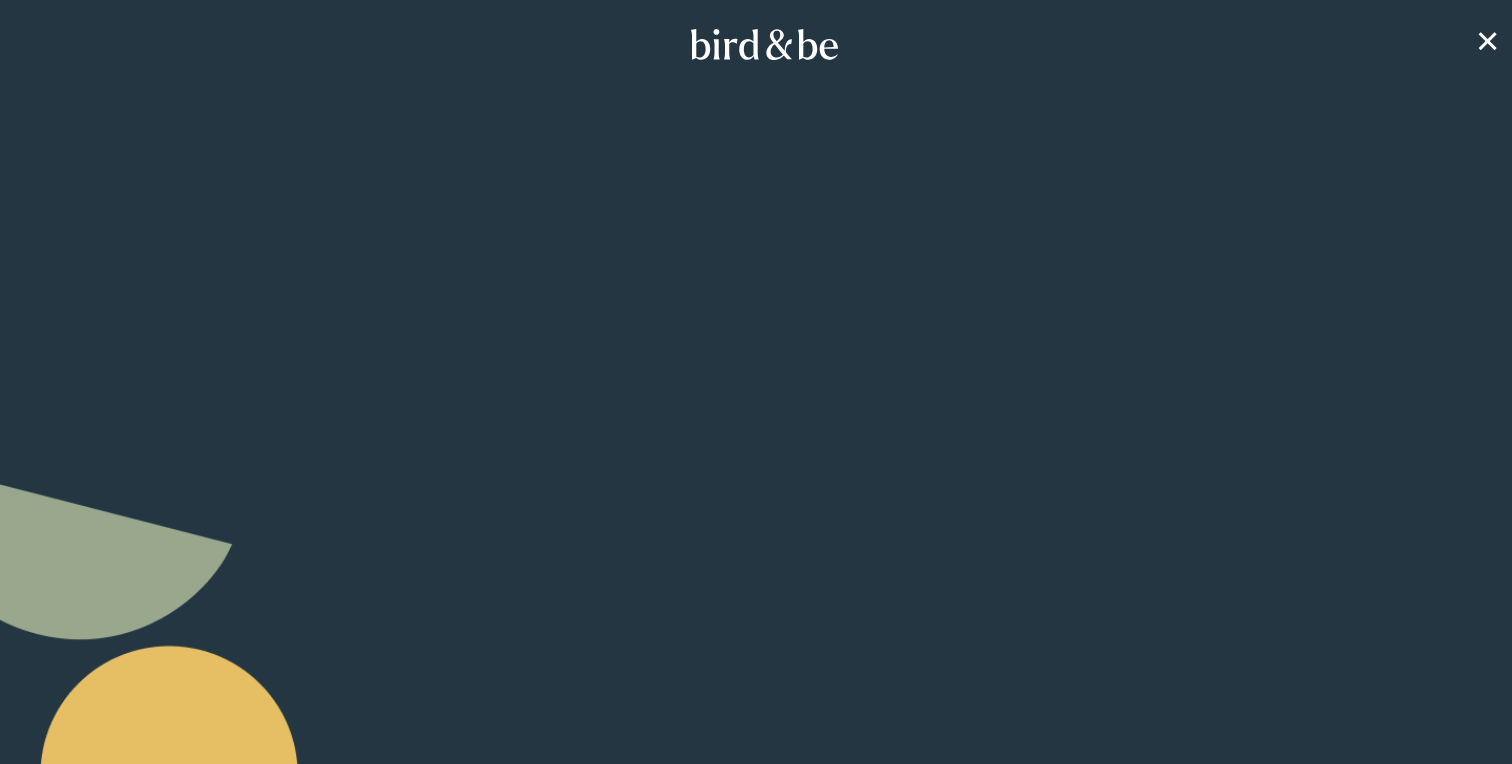scroll, scrollTop: 0, scrollLeft: 0, axis: both 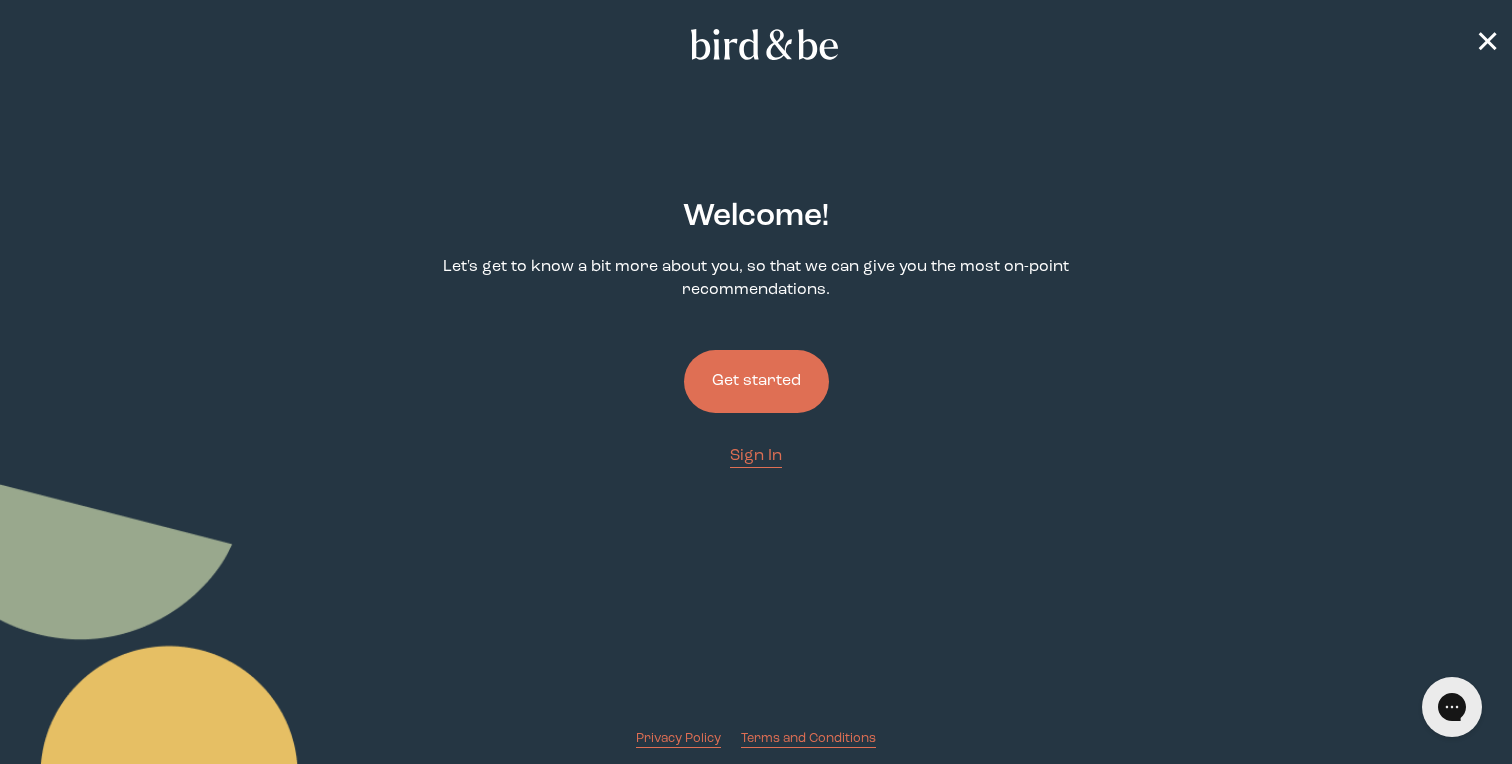 click on "Get started" at bounding box center [756, 381] 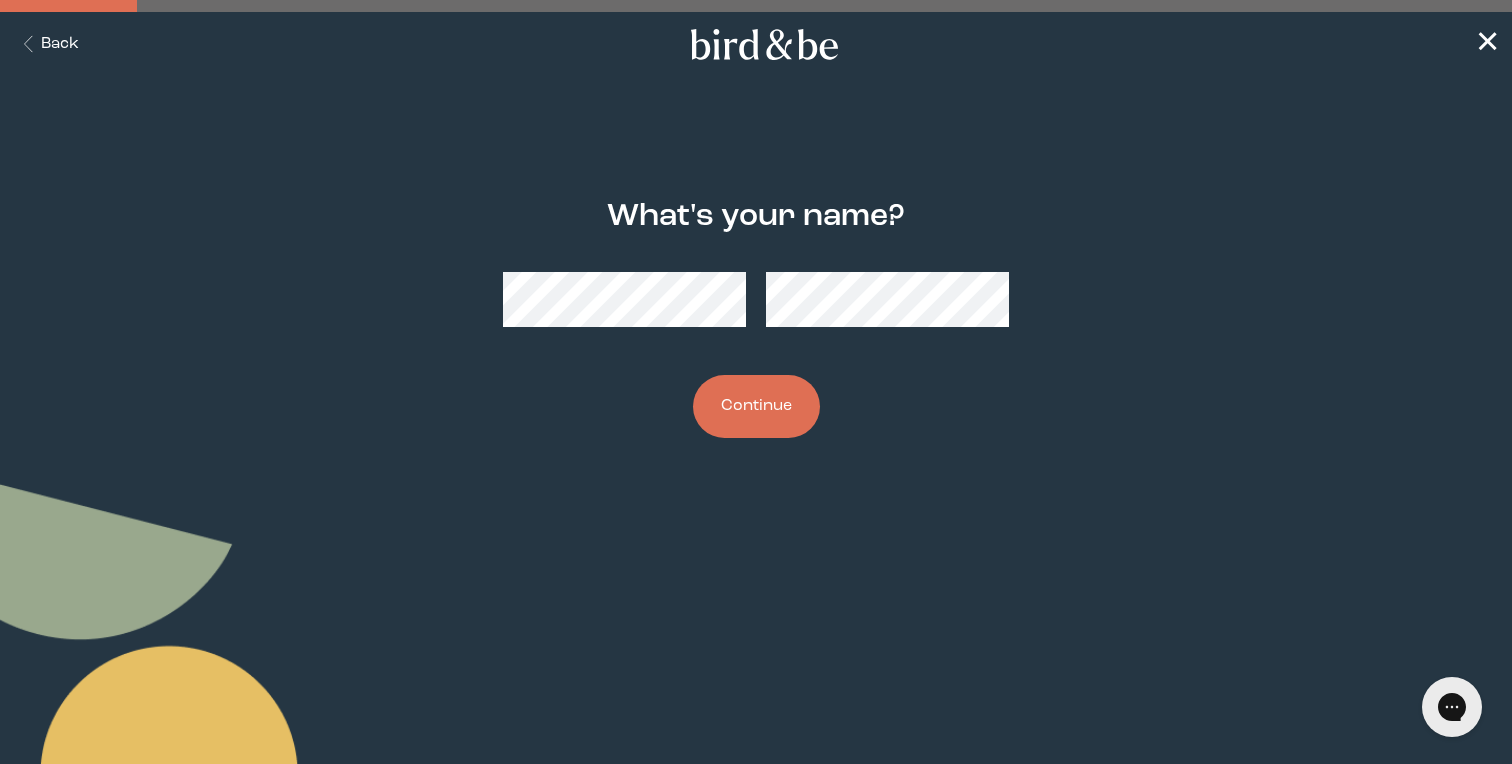 click on "Continue" at bounding box center [756, 406] 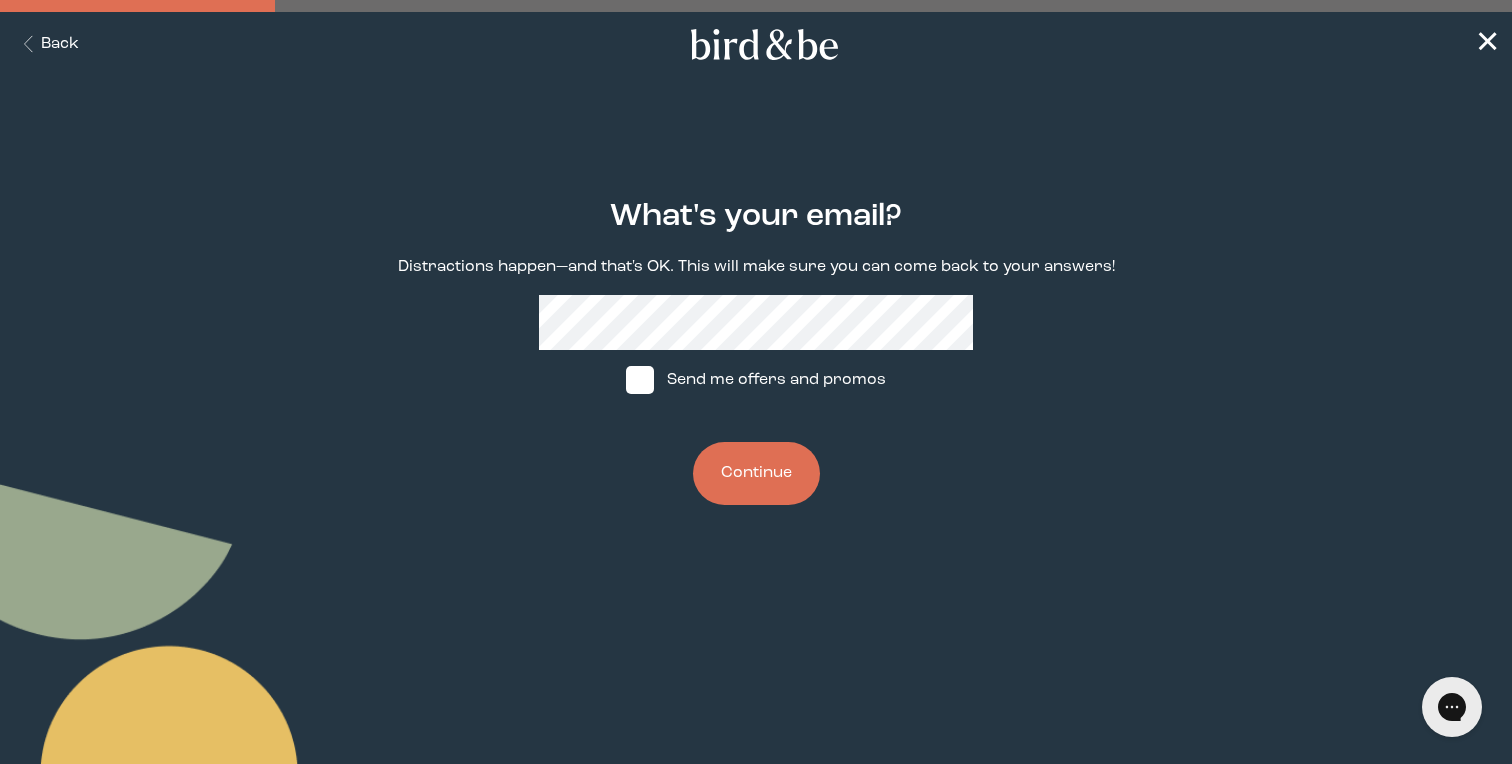 click on "Continue" at bounding box center [756, 473] 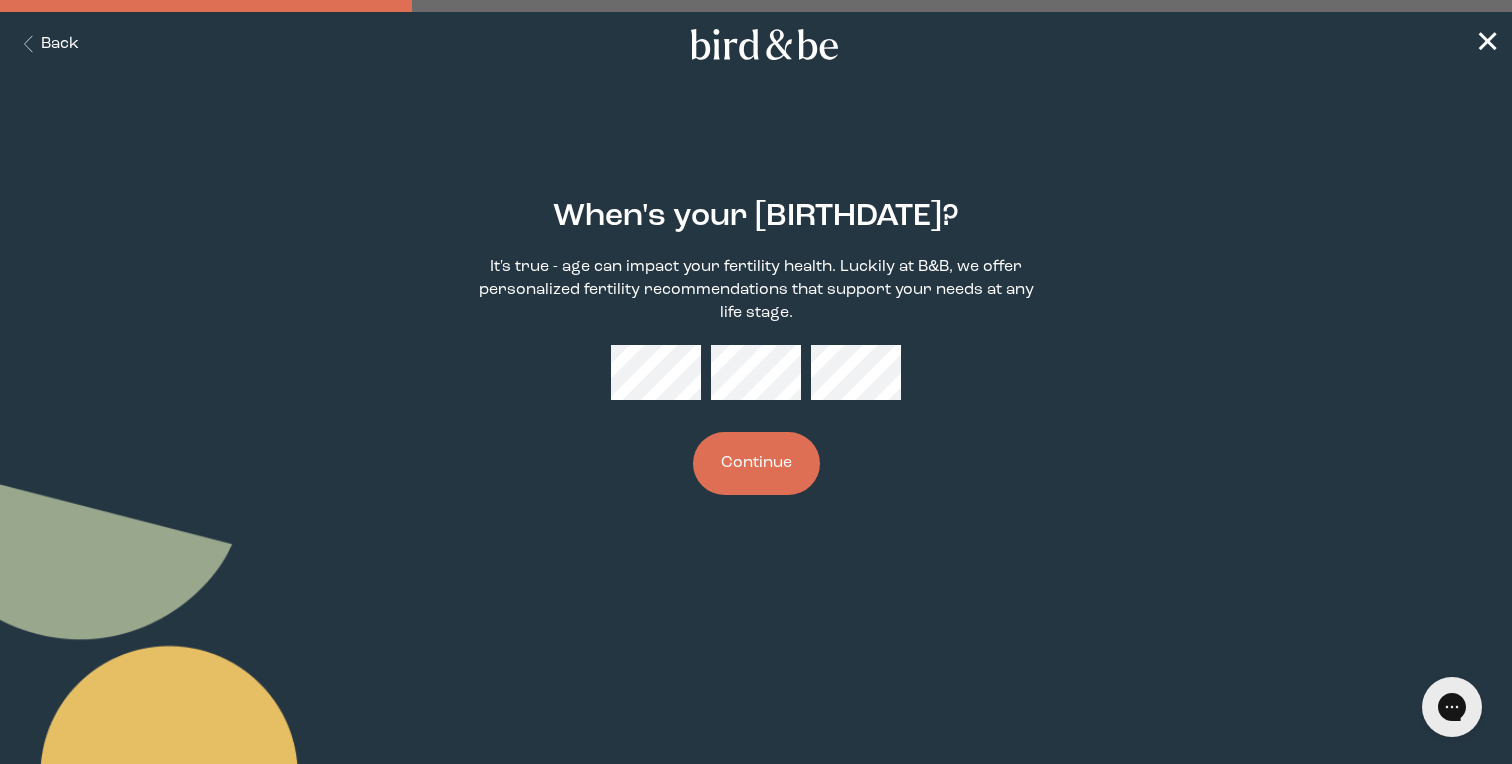 click on "Continue" at bounding box center [756, 463] 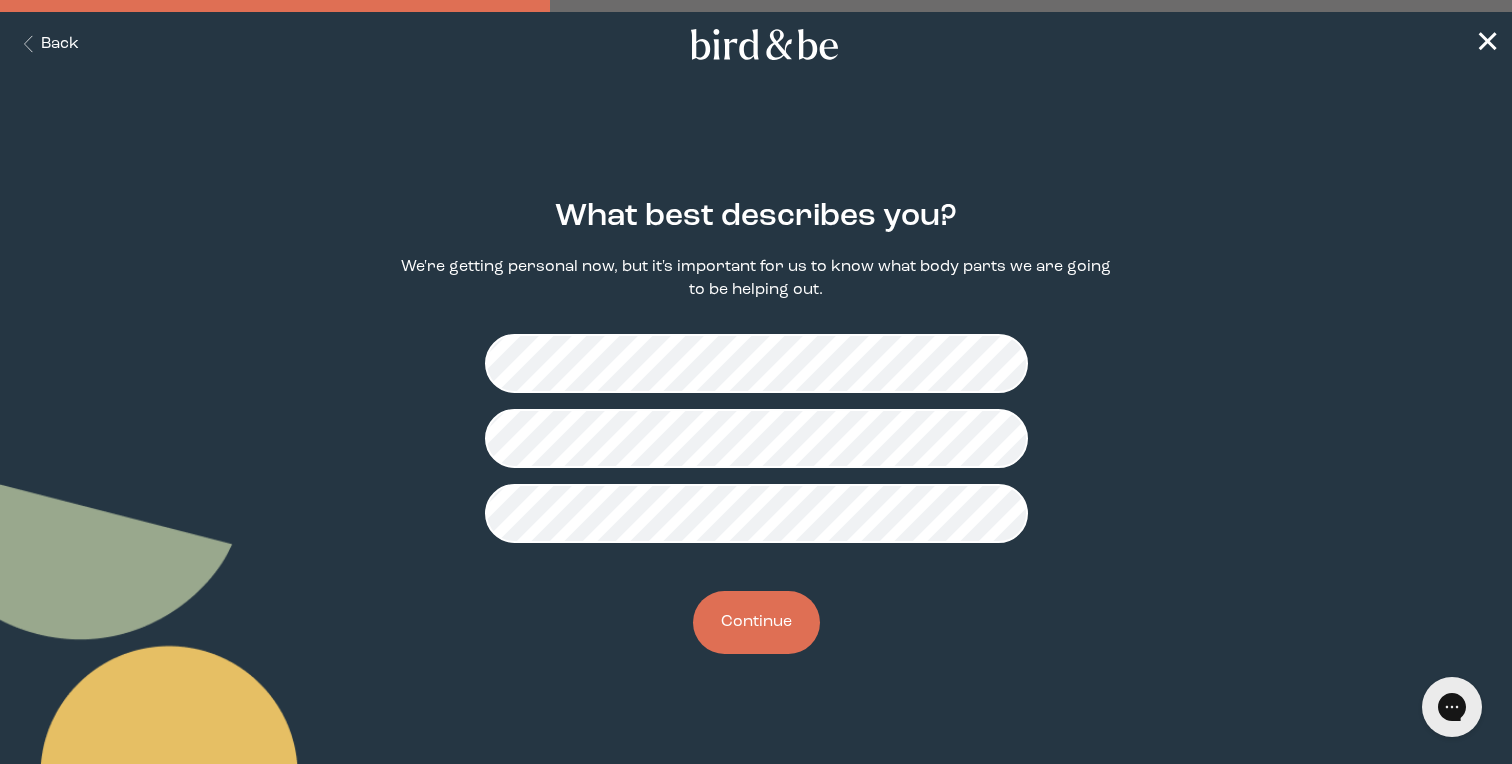 click on "Continue" at bounding box center [756, 622] 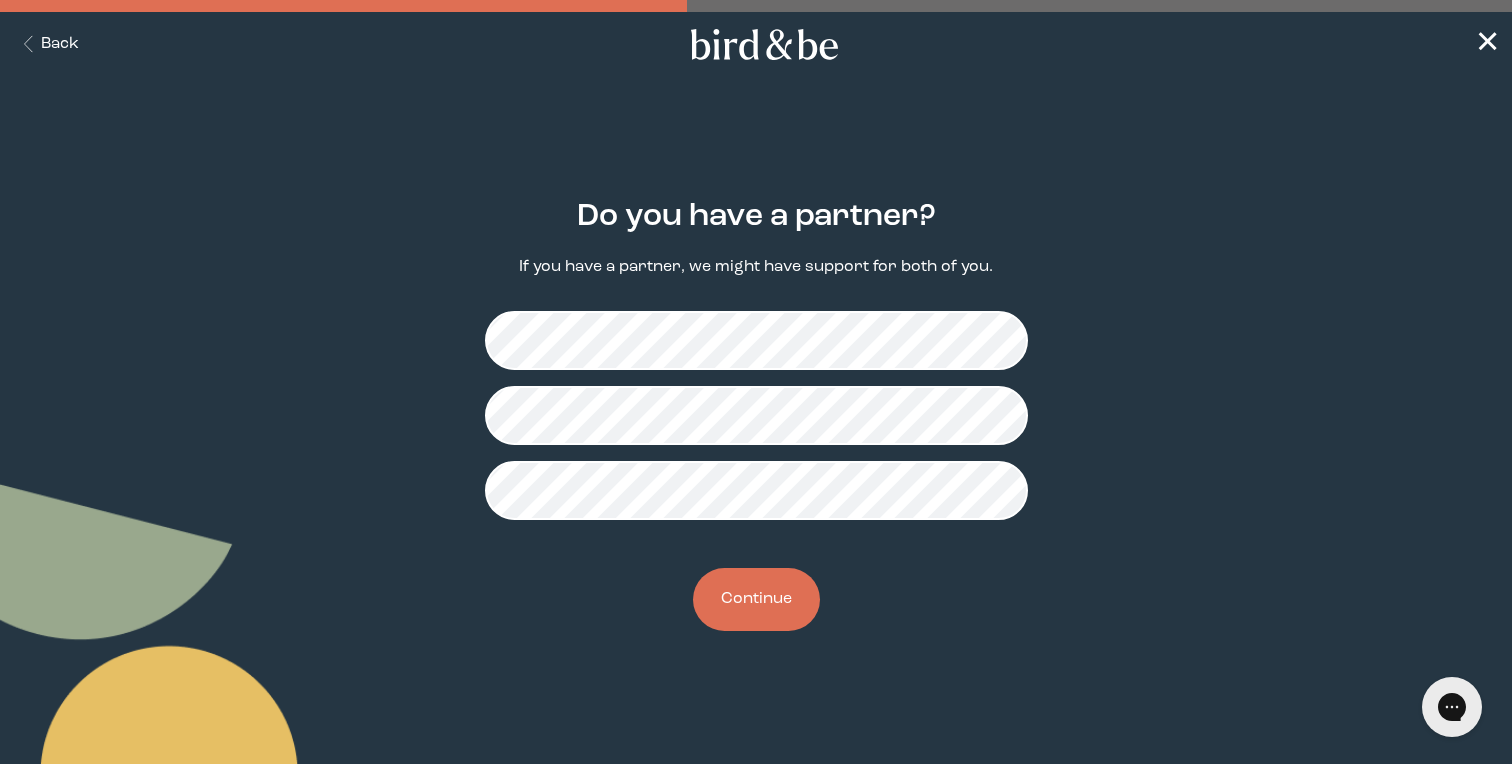 click on "Continue" at bounding box center [756, 599] 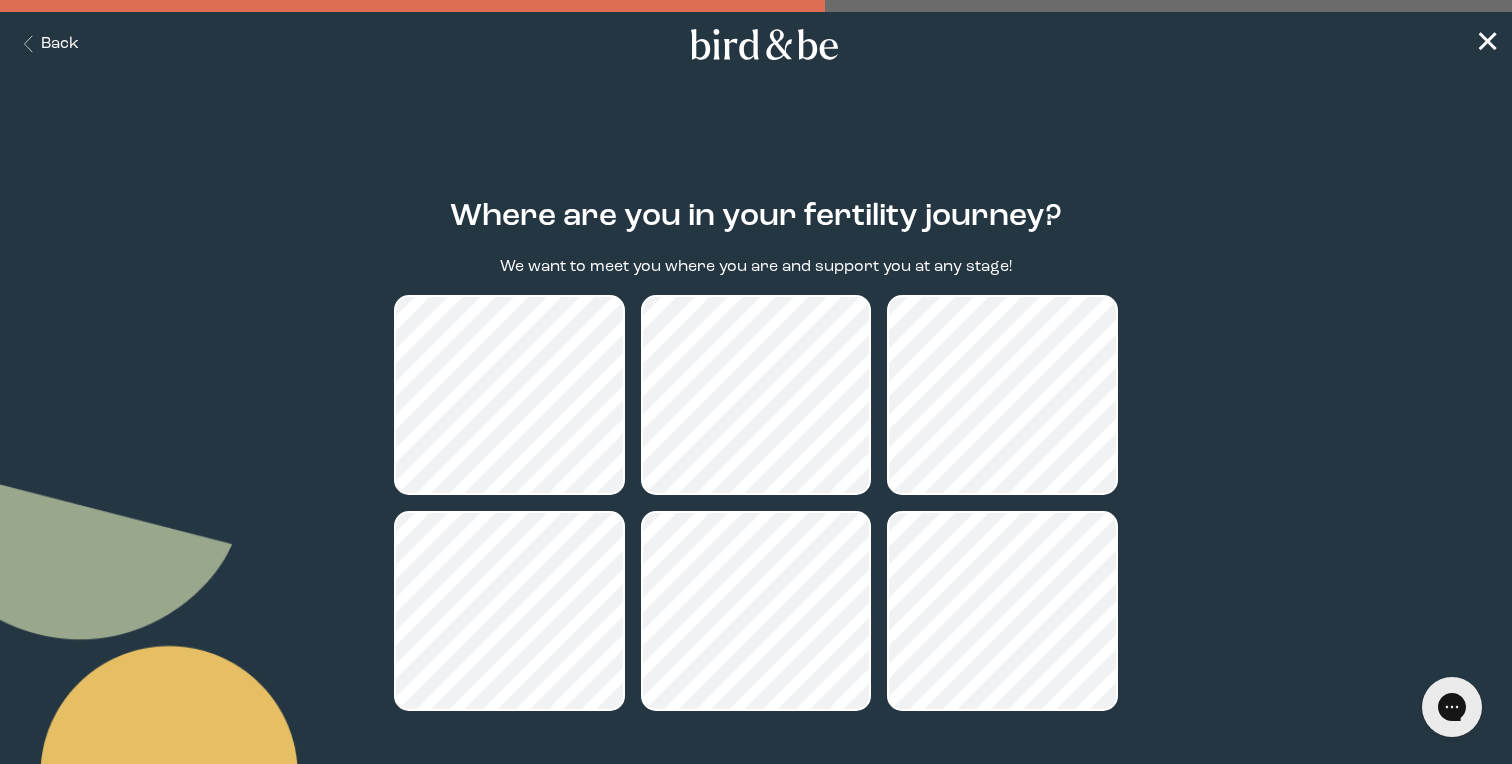 scroll, scrollTop: 168, scrollLeft: 0, axis: vertical 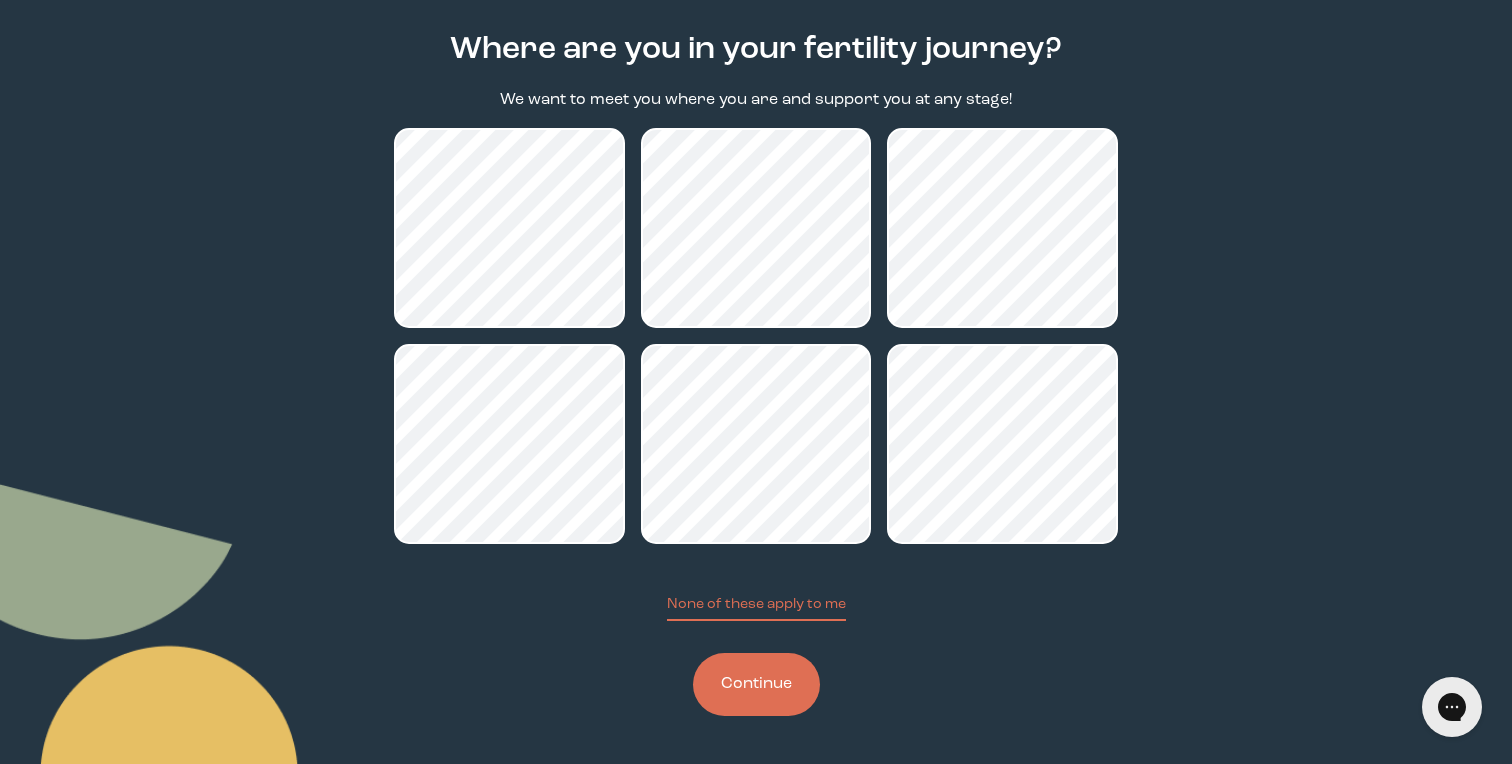 click on "Continue" at bounding box center [756, 684] 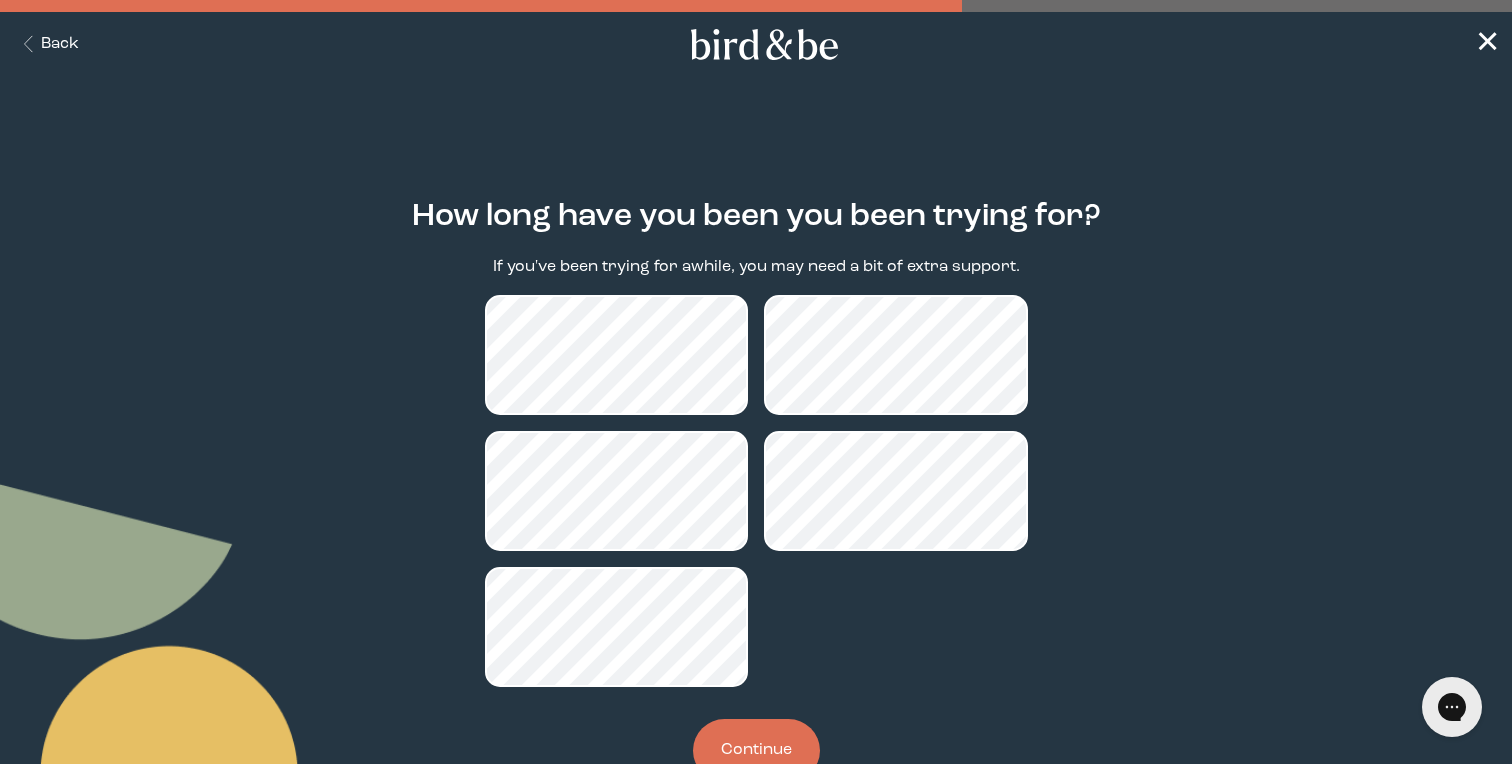 click on "Continue" at bounding box center [756, 750] 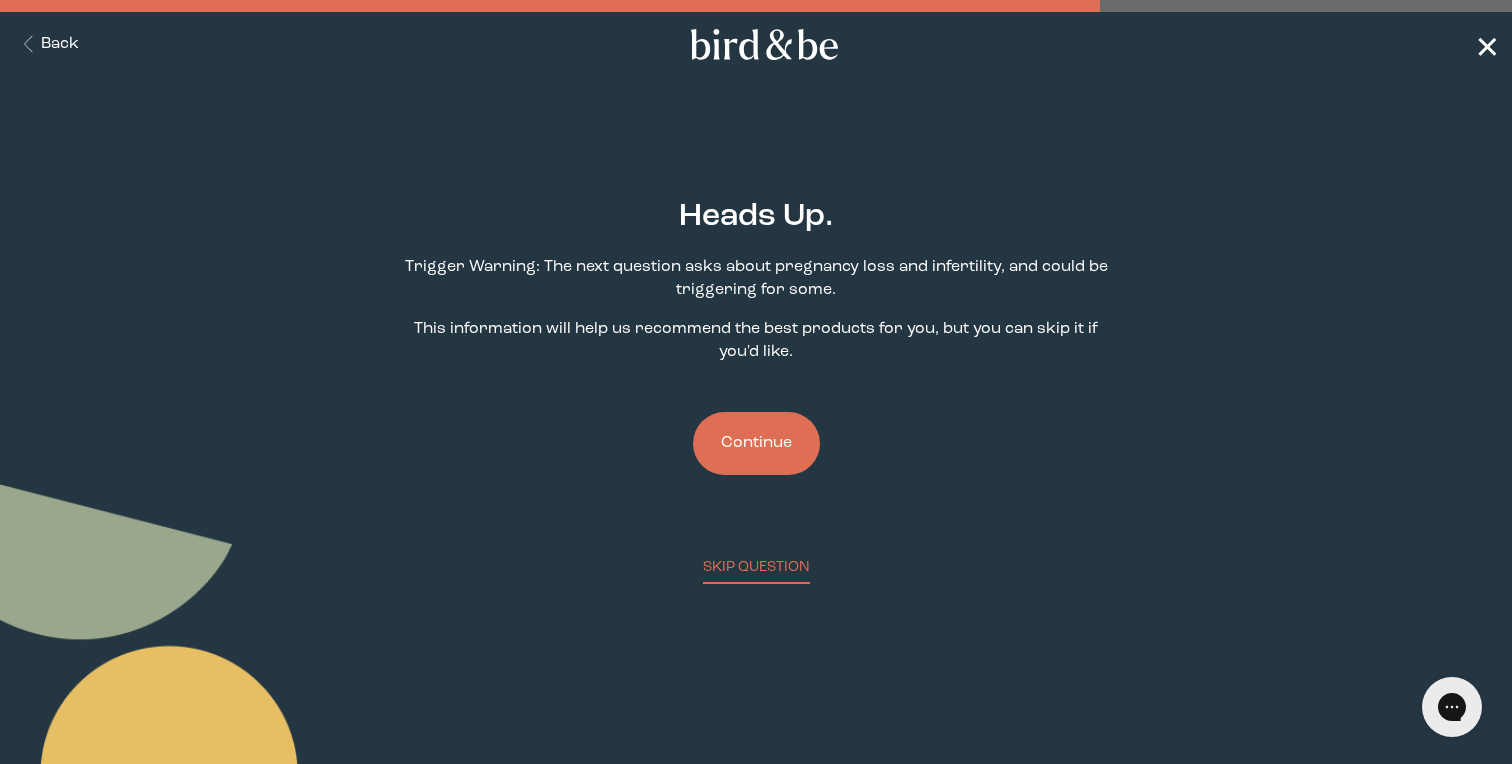 click on "✕" at bounding box center (1487, 45) 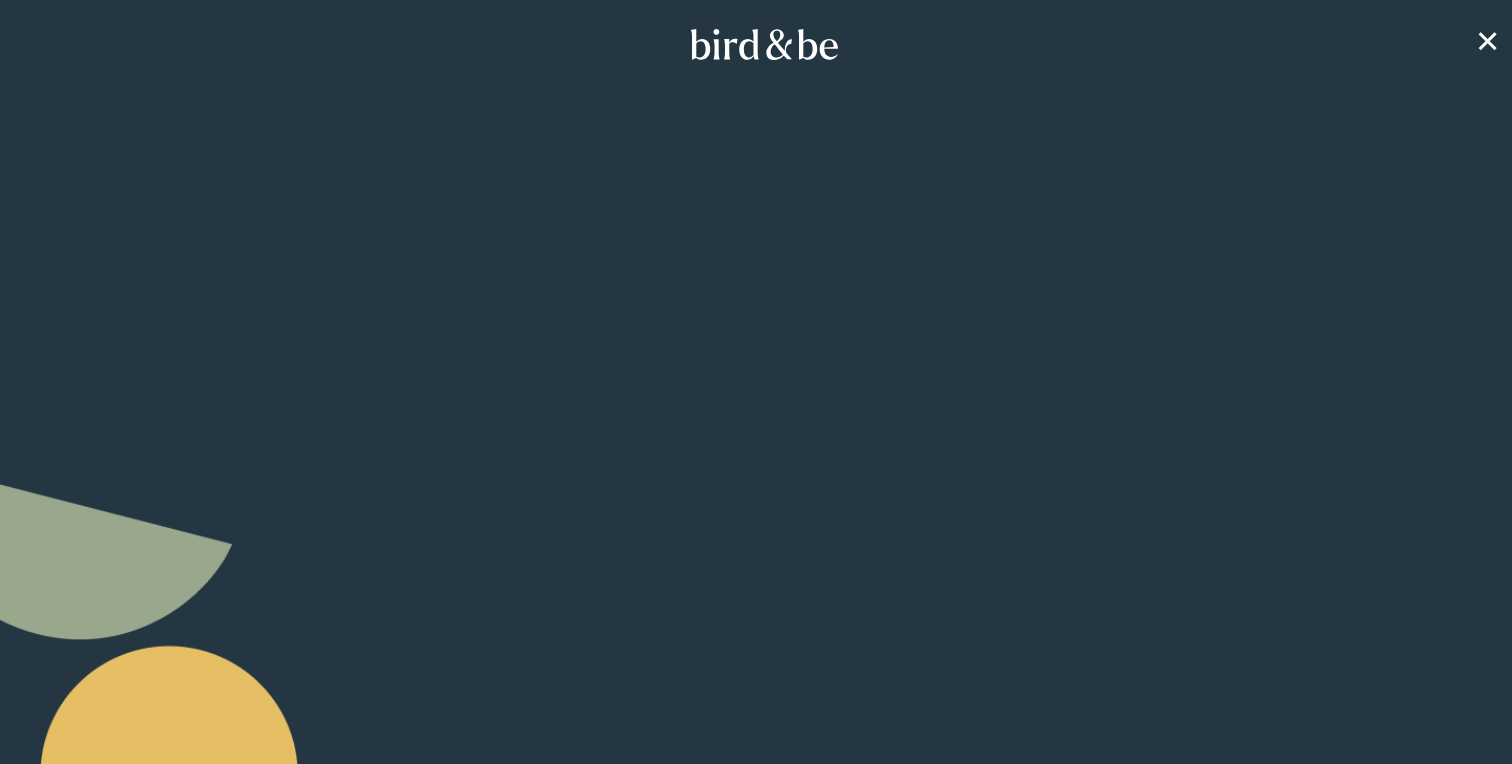 scroll, scrollTop: 0, scrollLeft: 0, axis: both 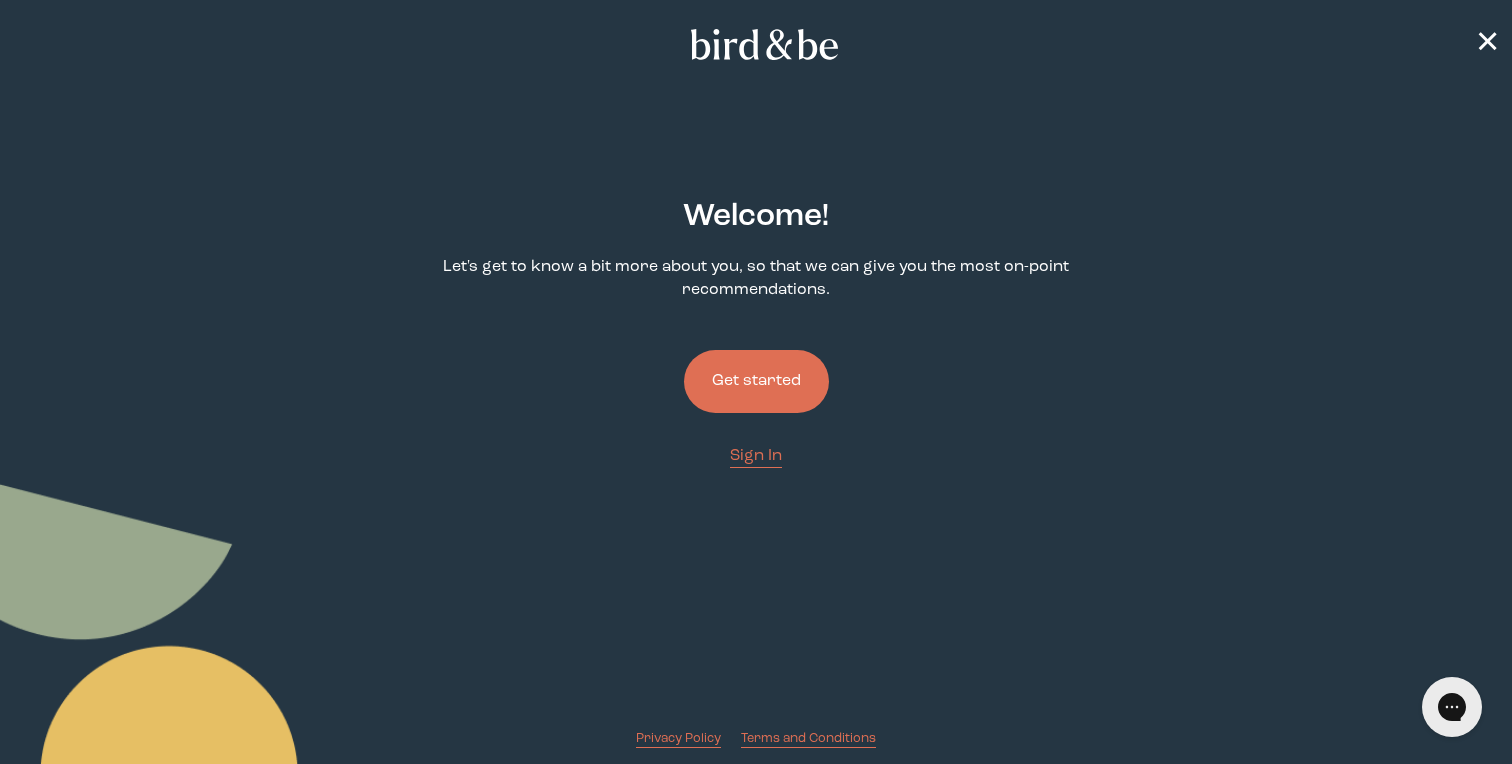 click on "Get started" at bounding box center [756, 381] 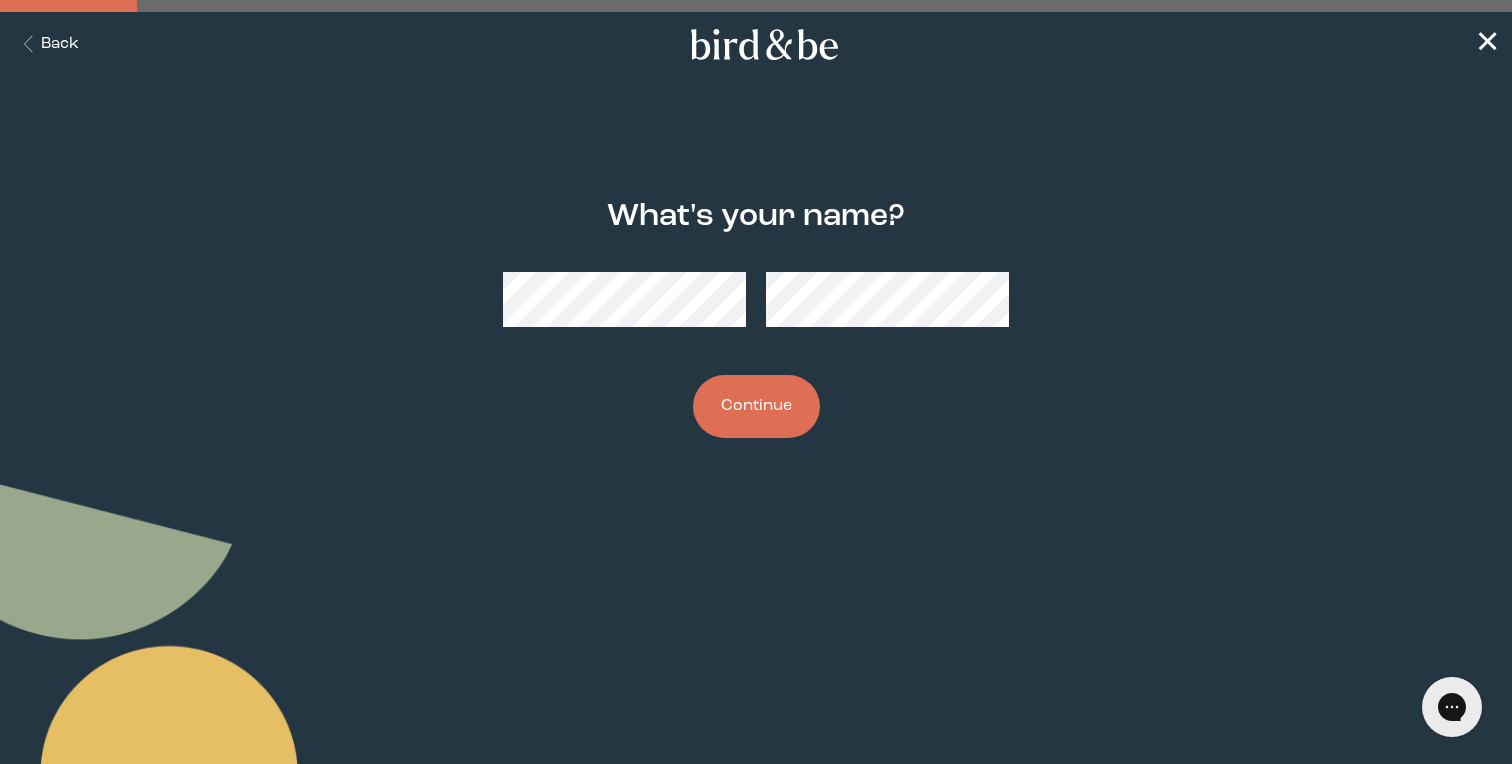 click on "Continue" at bounding box center (756, 406) 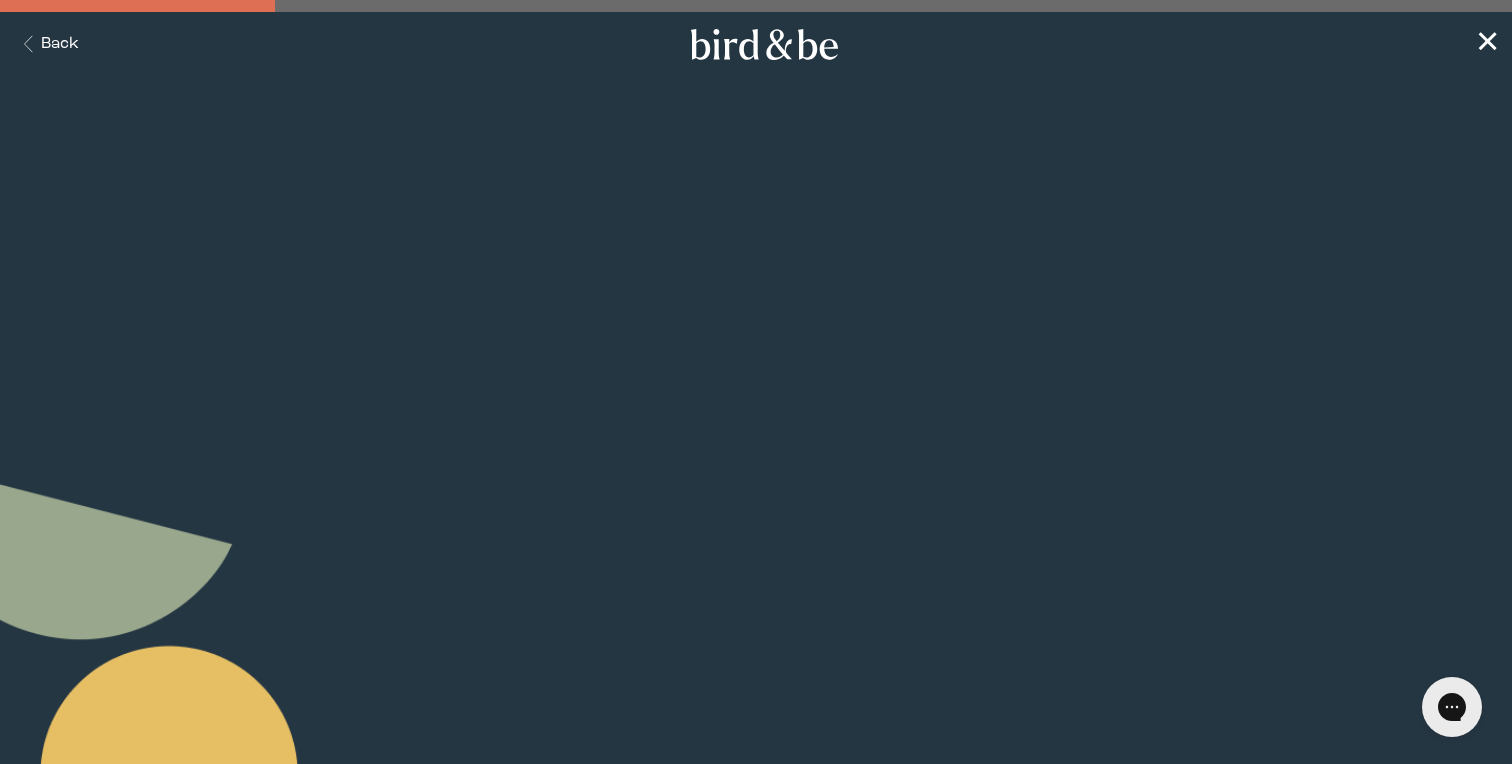 click on "Continue" at bounding box center (756, 473) 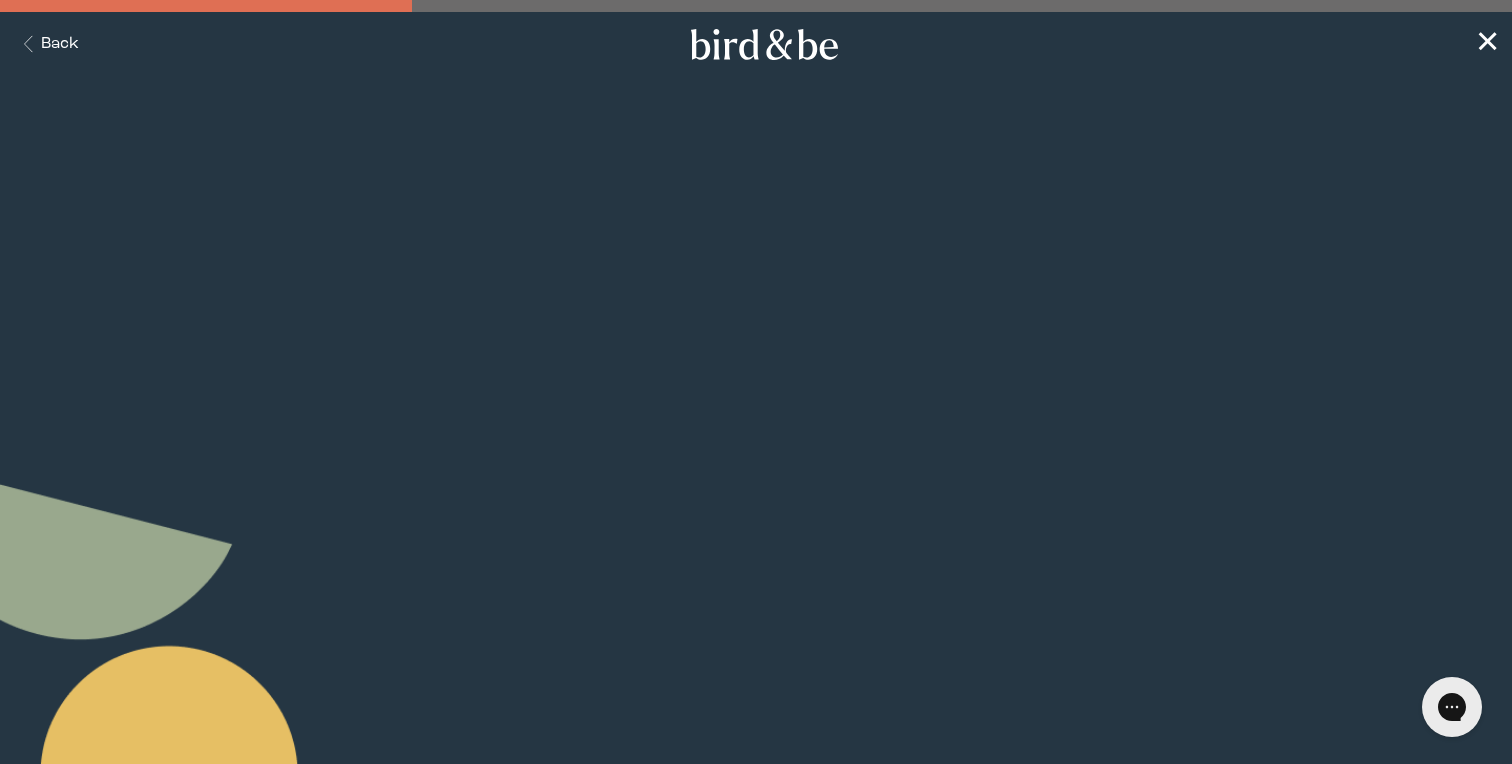 click on "Continue" at bounding box center (756, 463) 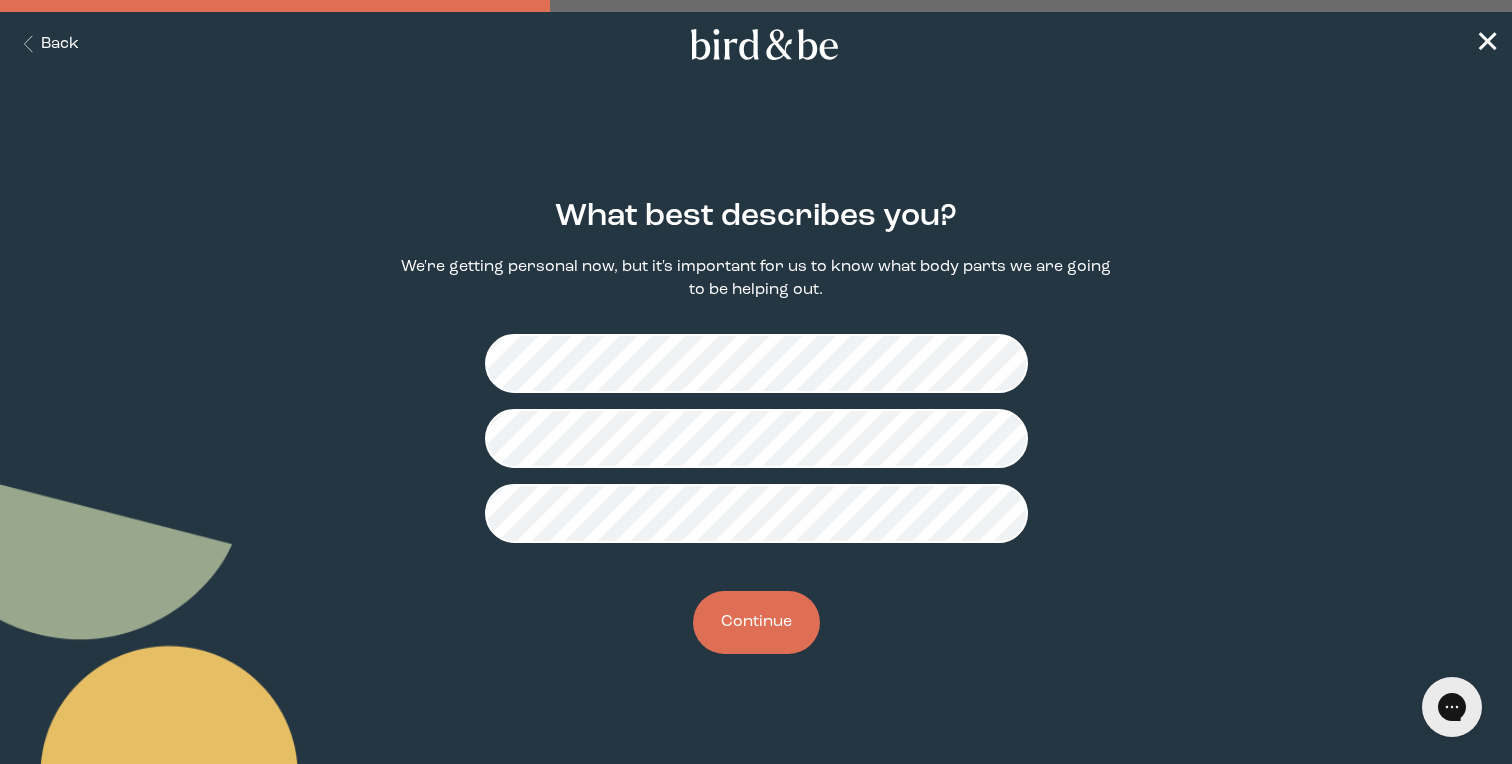 click on "Continue" at bounding box center [756, 622] 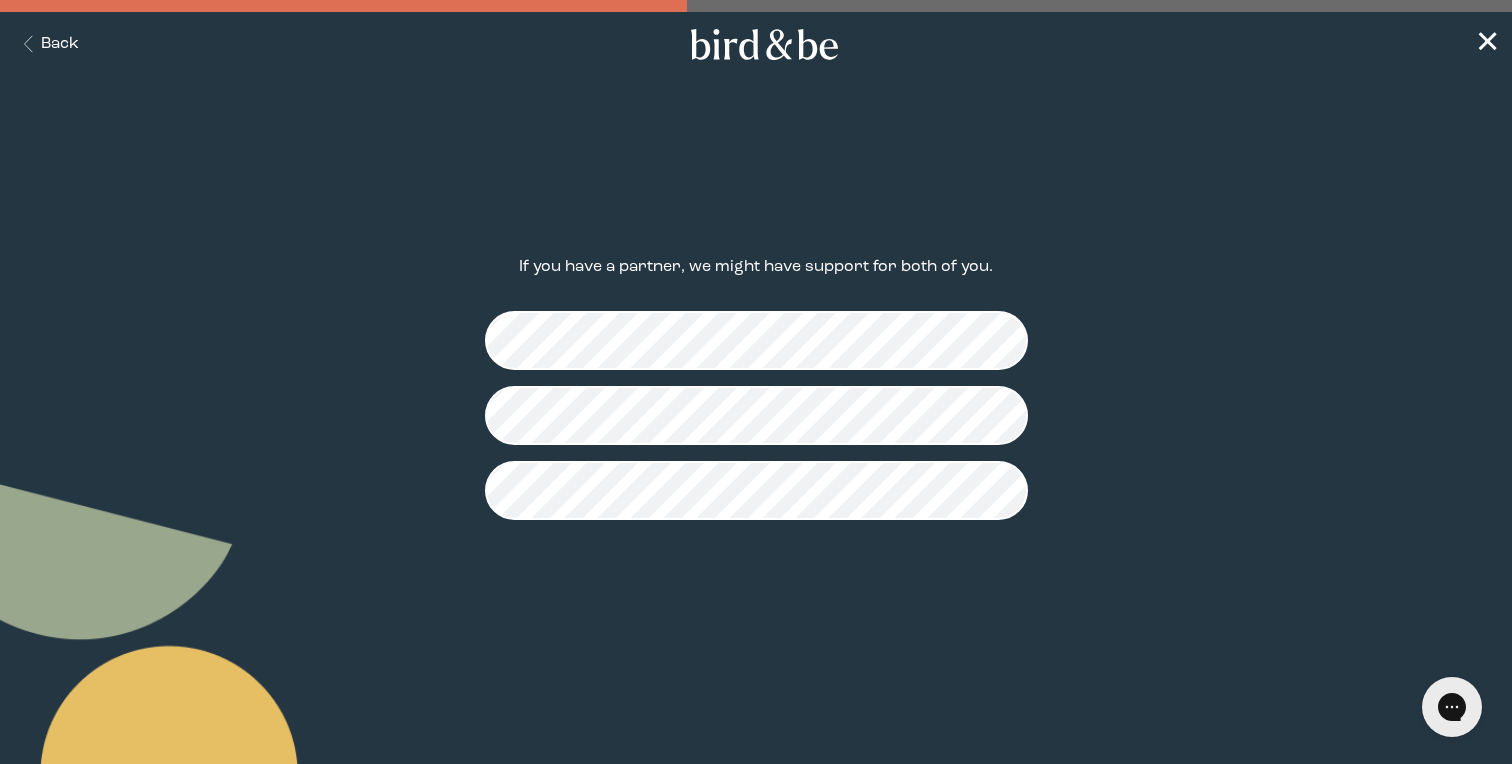 click on "Continue" at bounding box center (756, 599) 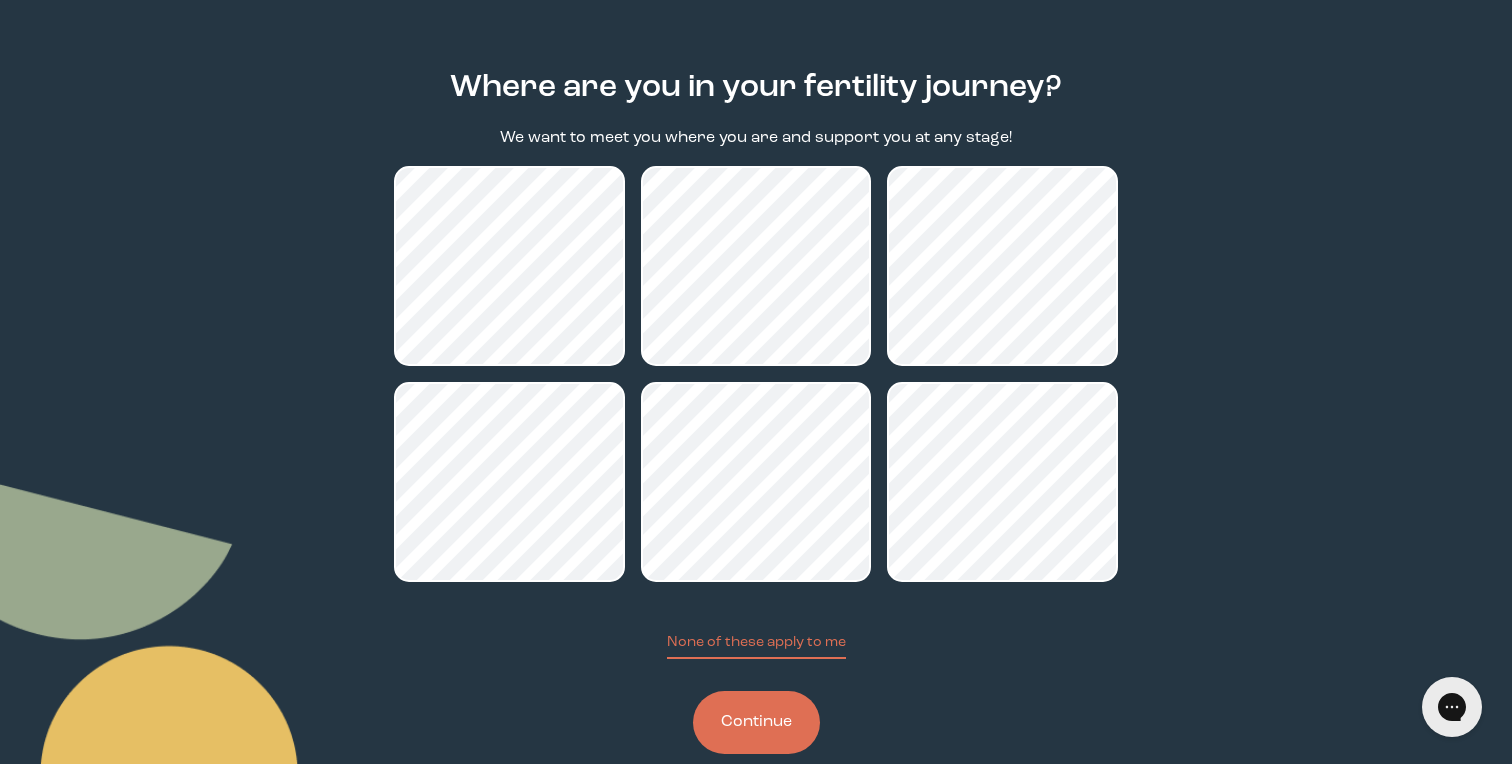 scroll, scrollTop: 168, scrollLeft: 0, axis: vertical 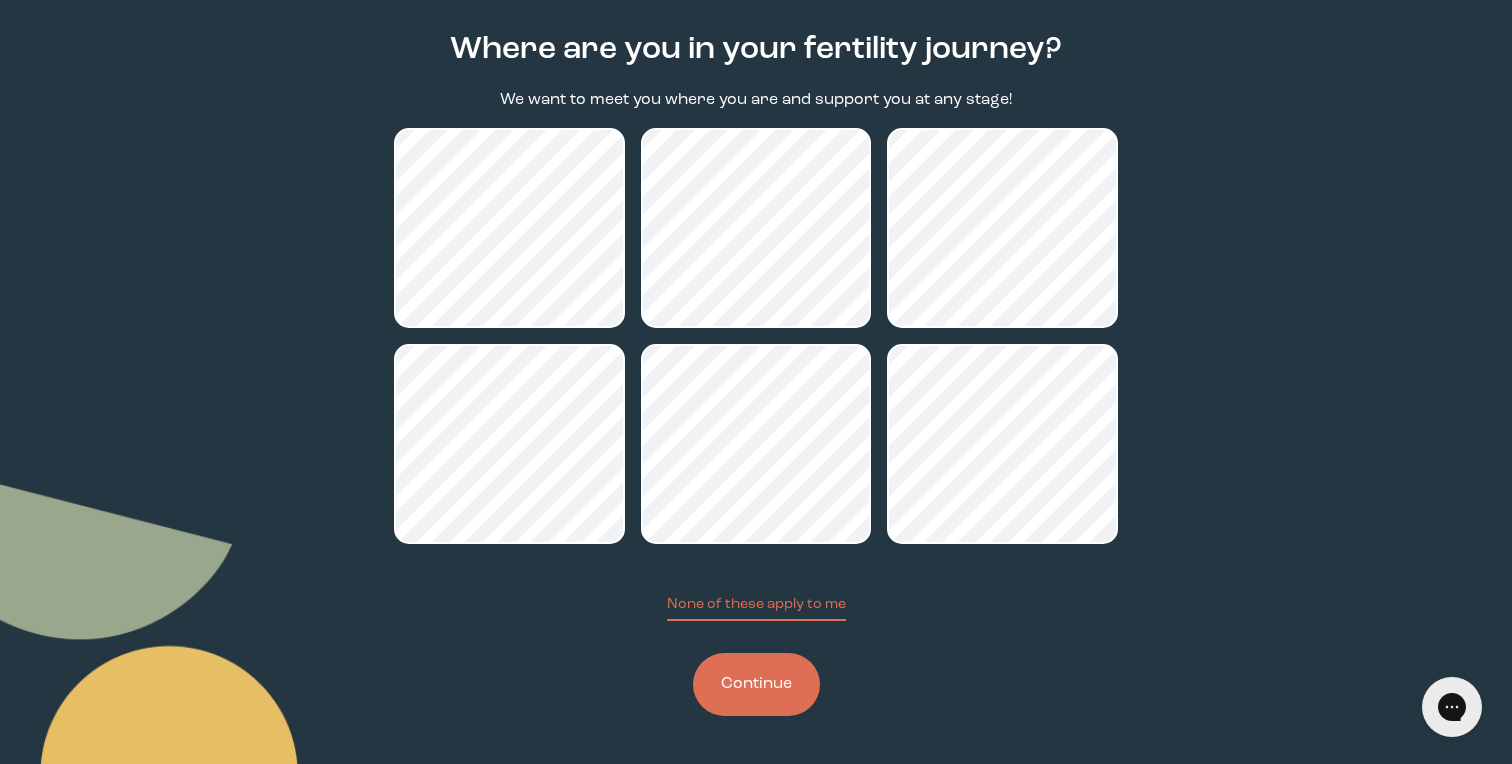 click on "Continue" at bounding box center [756, 684] 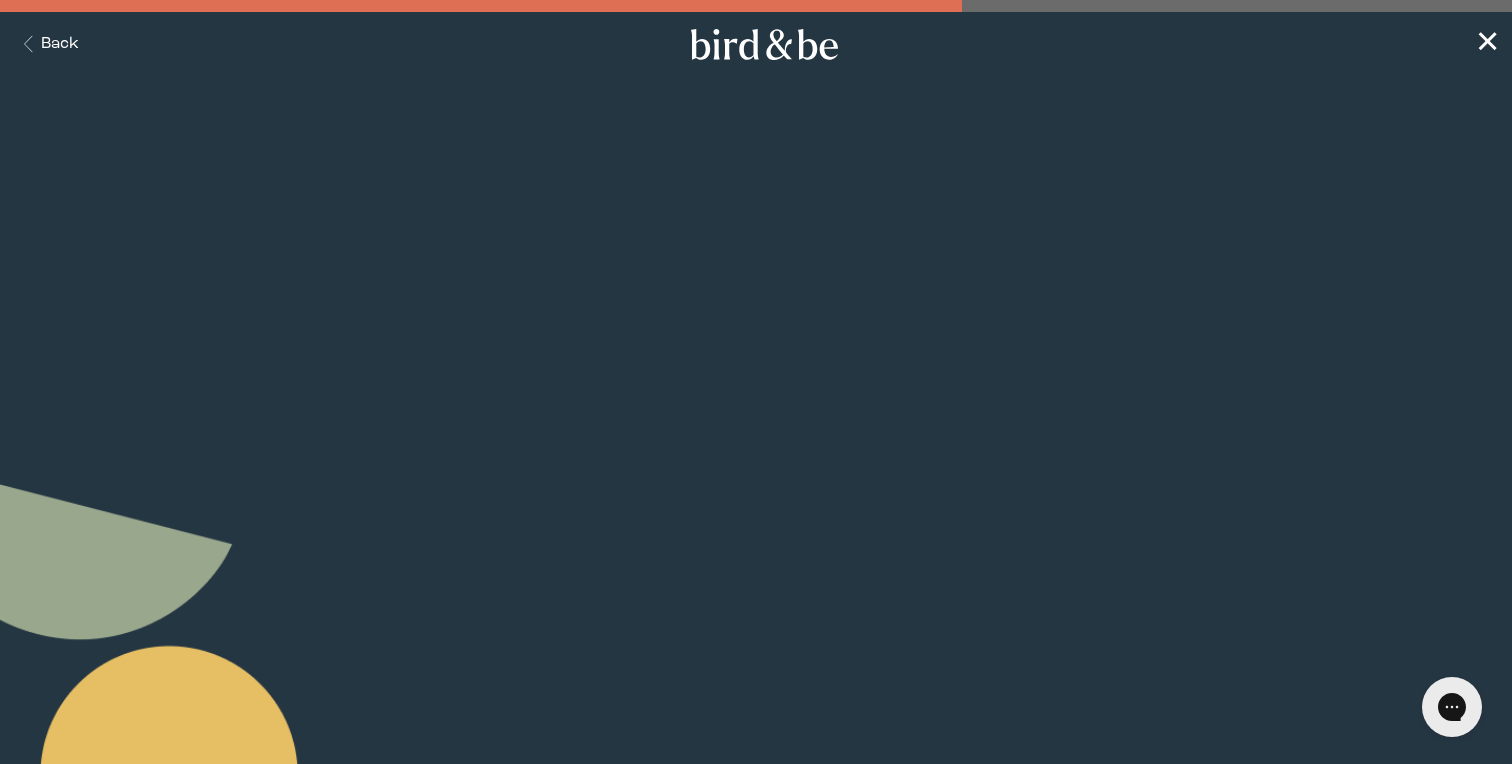 scroll, scrollTop: 0, scrollLeft: 0, axis: both 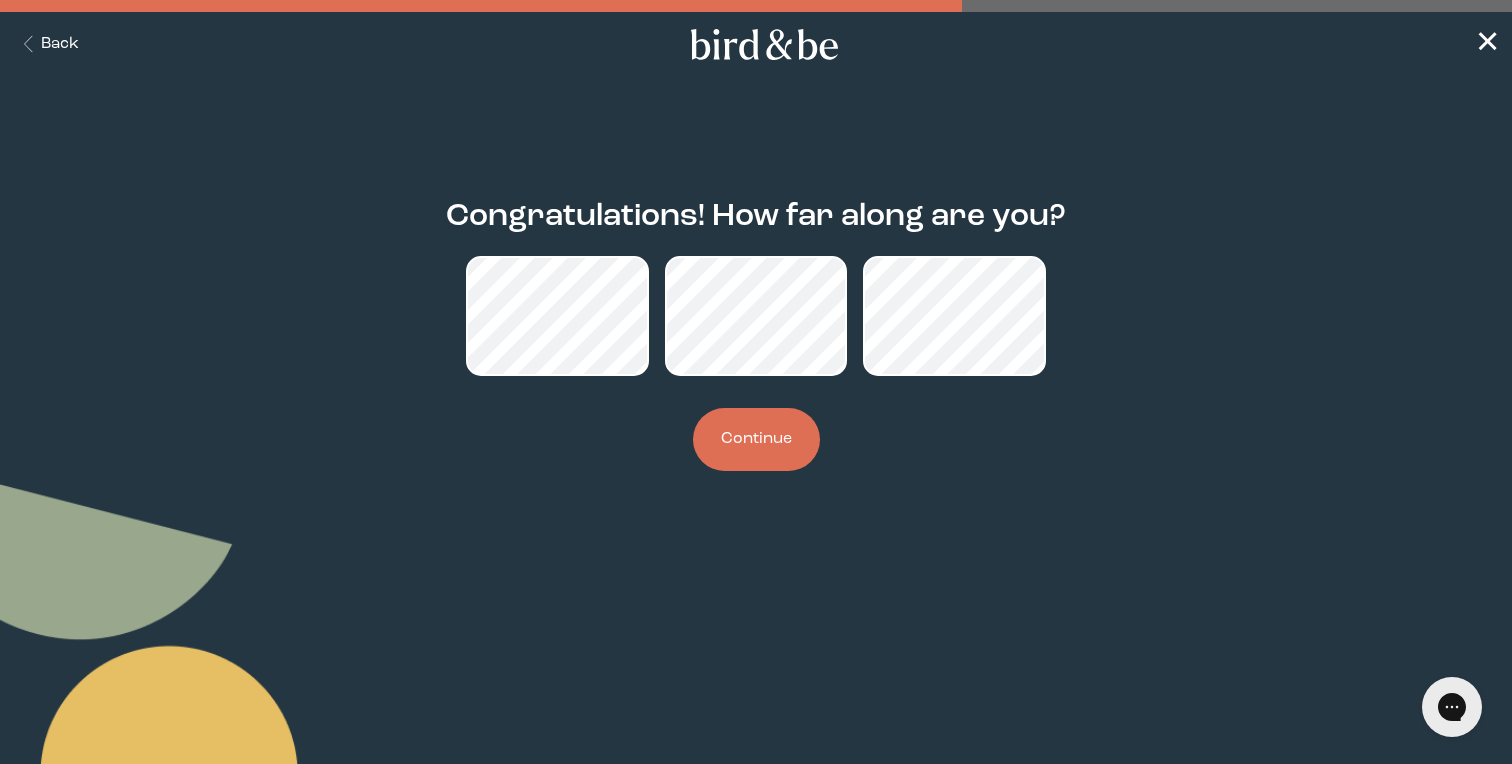 click on "Continue" at bounding box center [756, 439] 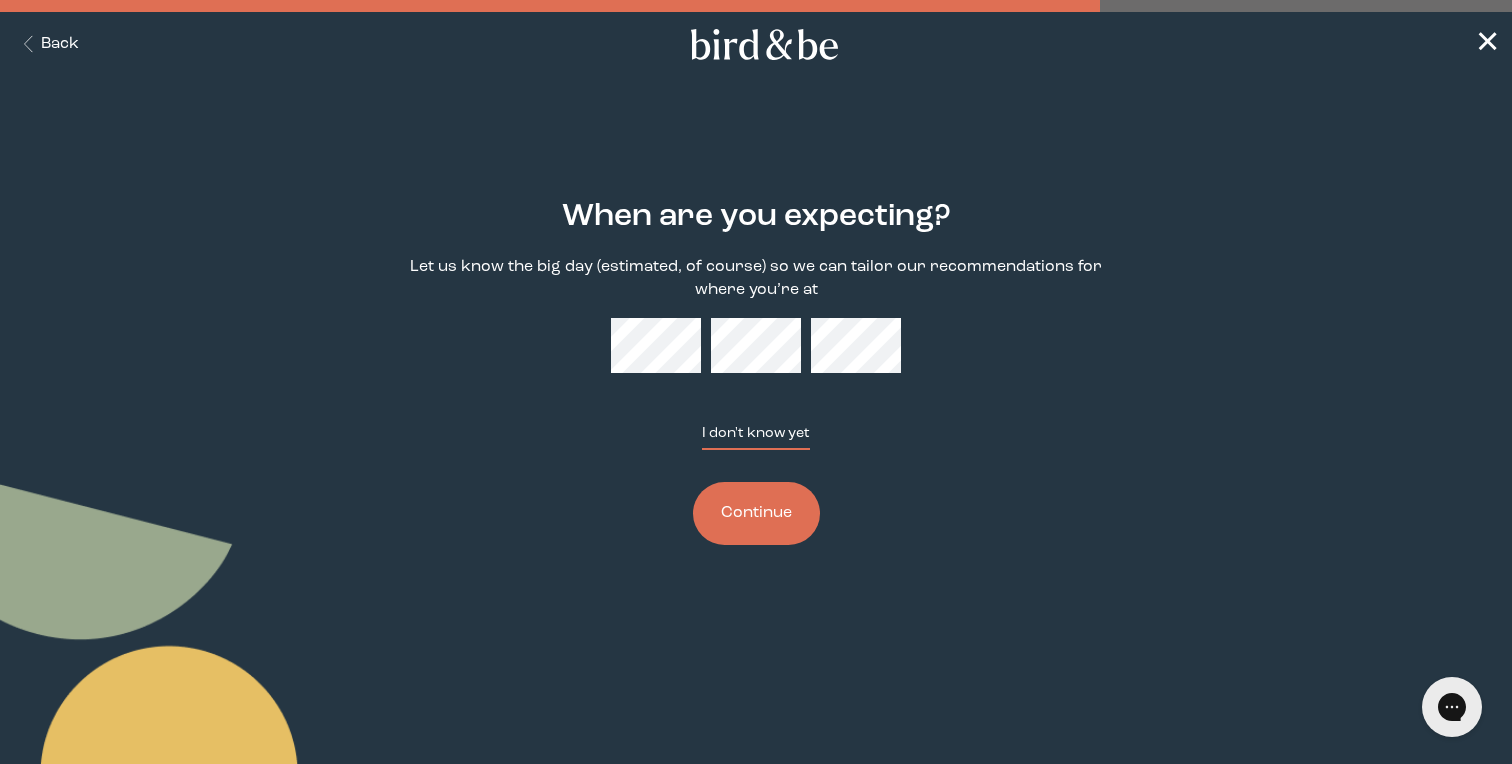 click on "I don't know yet" at bounding box center [756, 436] 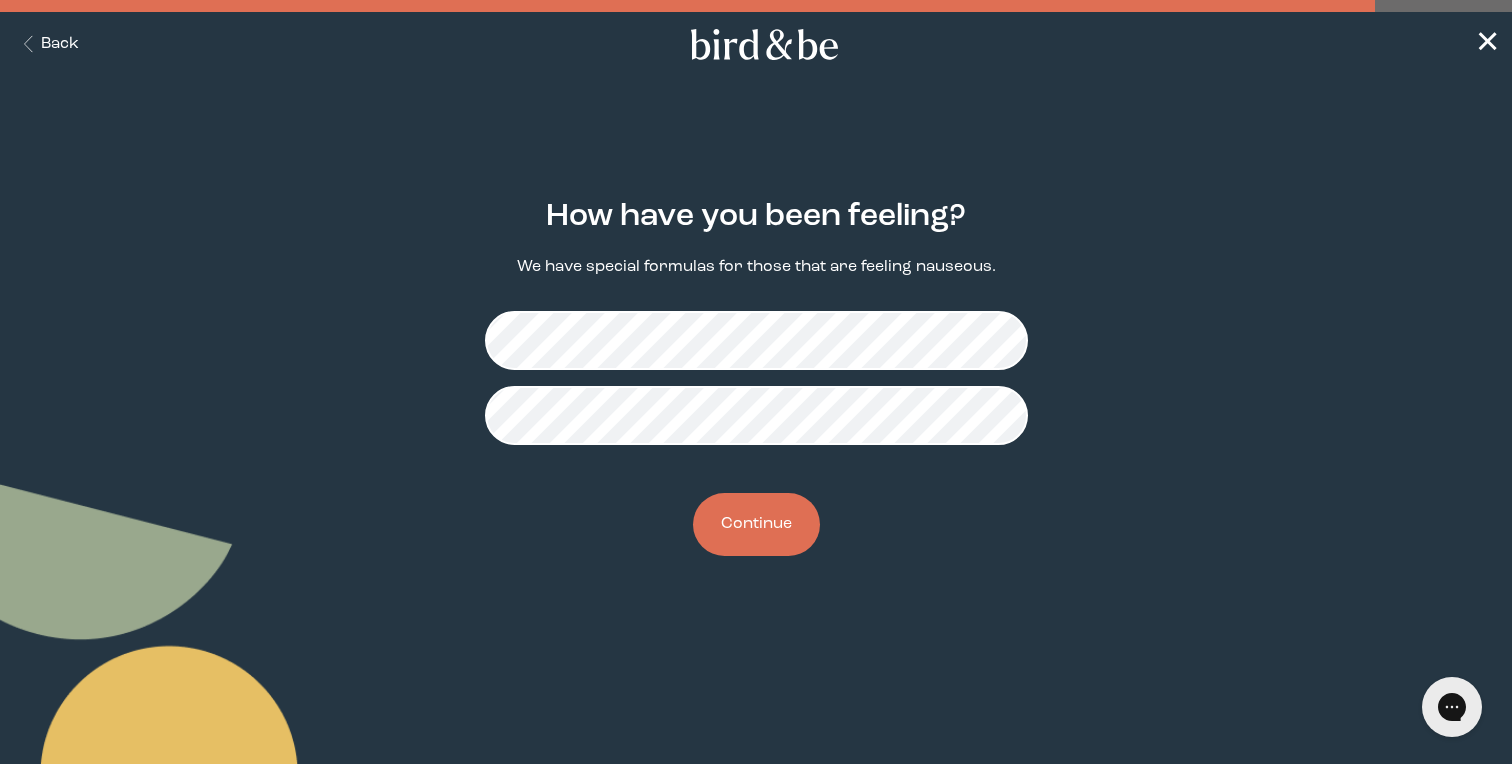 click on "Continue" at bounding box center (756, 524) 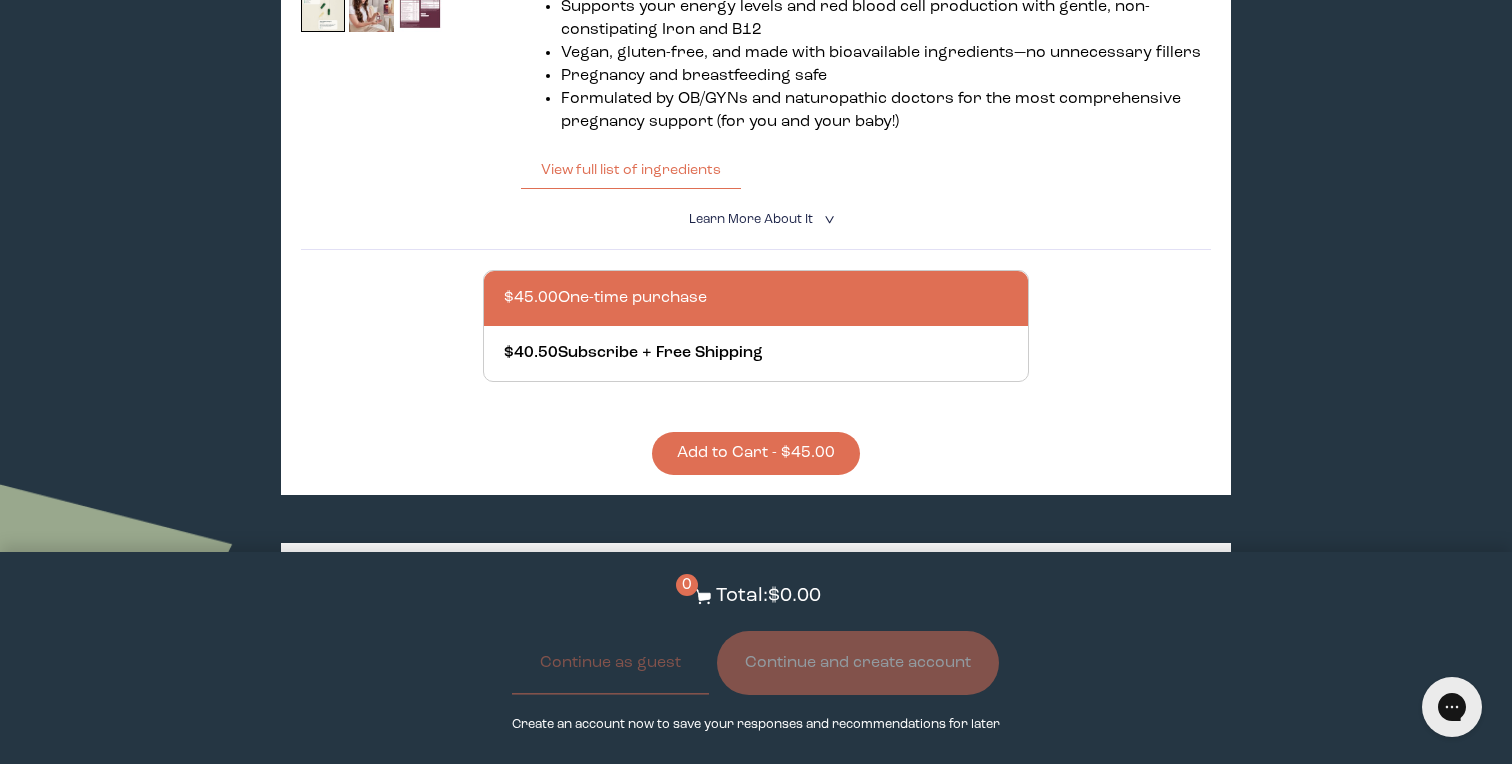 scroll, scrollTop: 597, scrollLeft: 0, axis: vertical 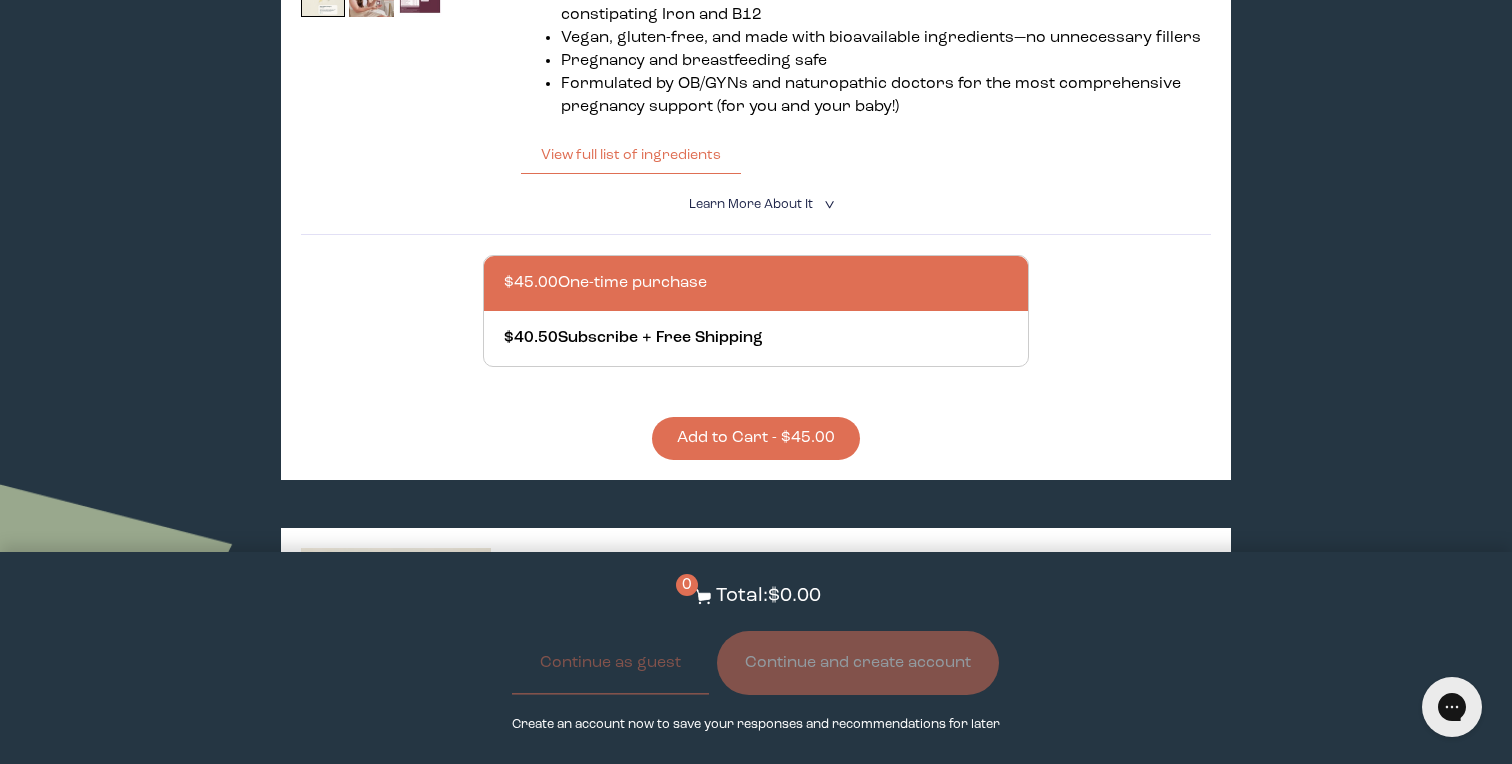 click on "Add to Cart - $45.00" at bounding box center (756, 438) 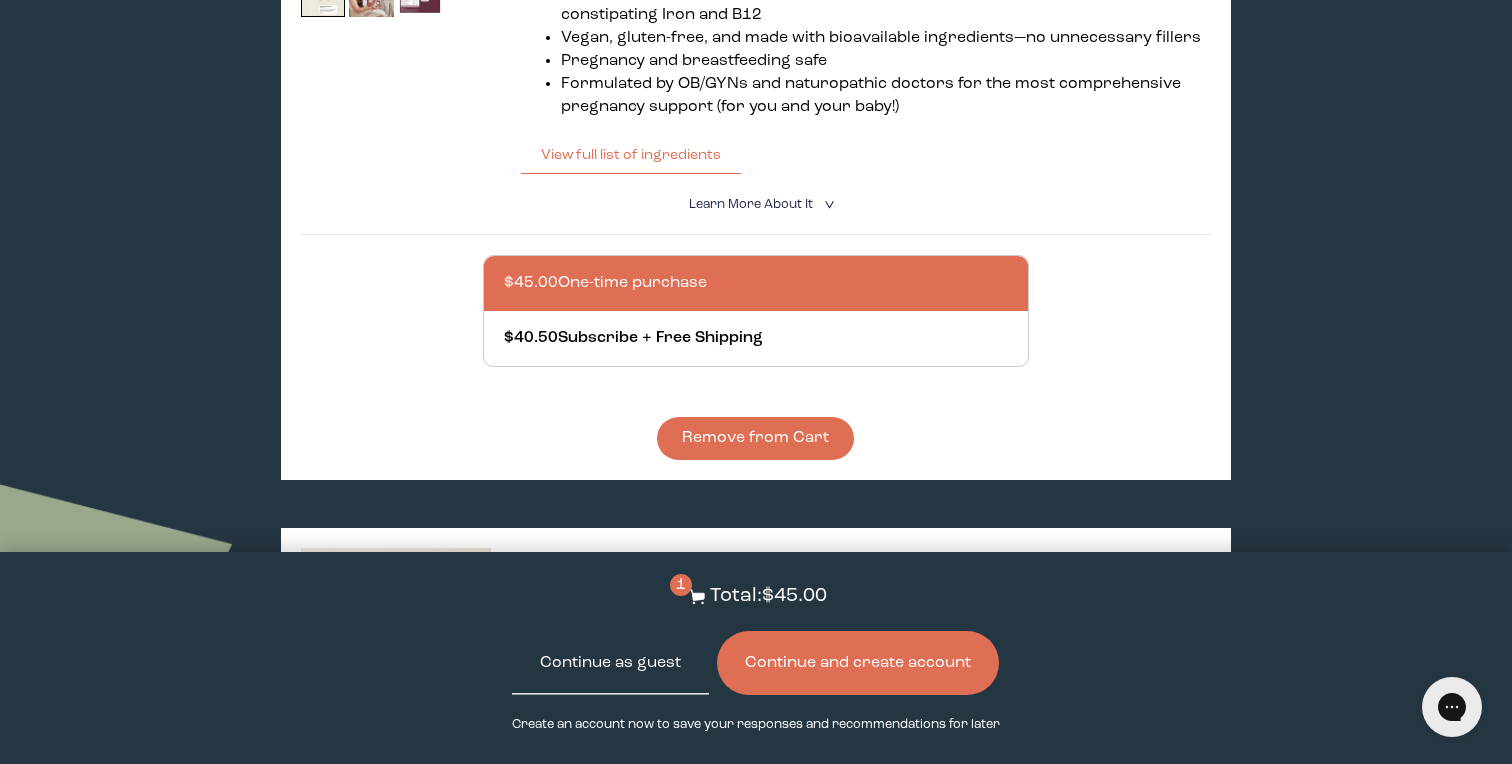 click on "Continue as guest" at bounding box center [610, 663] 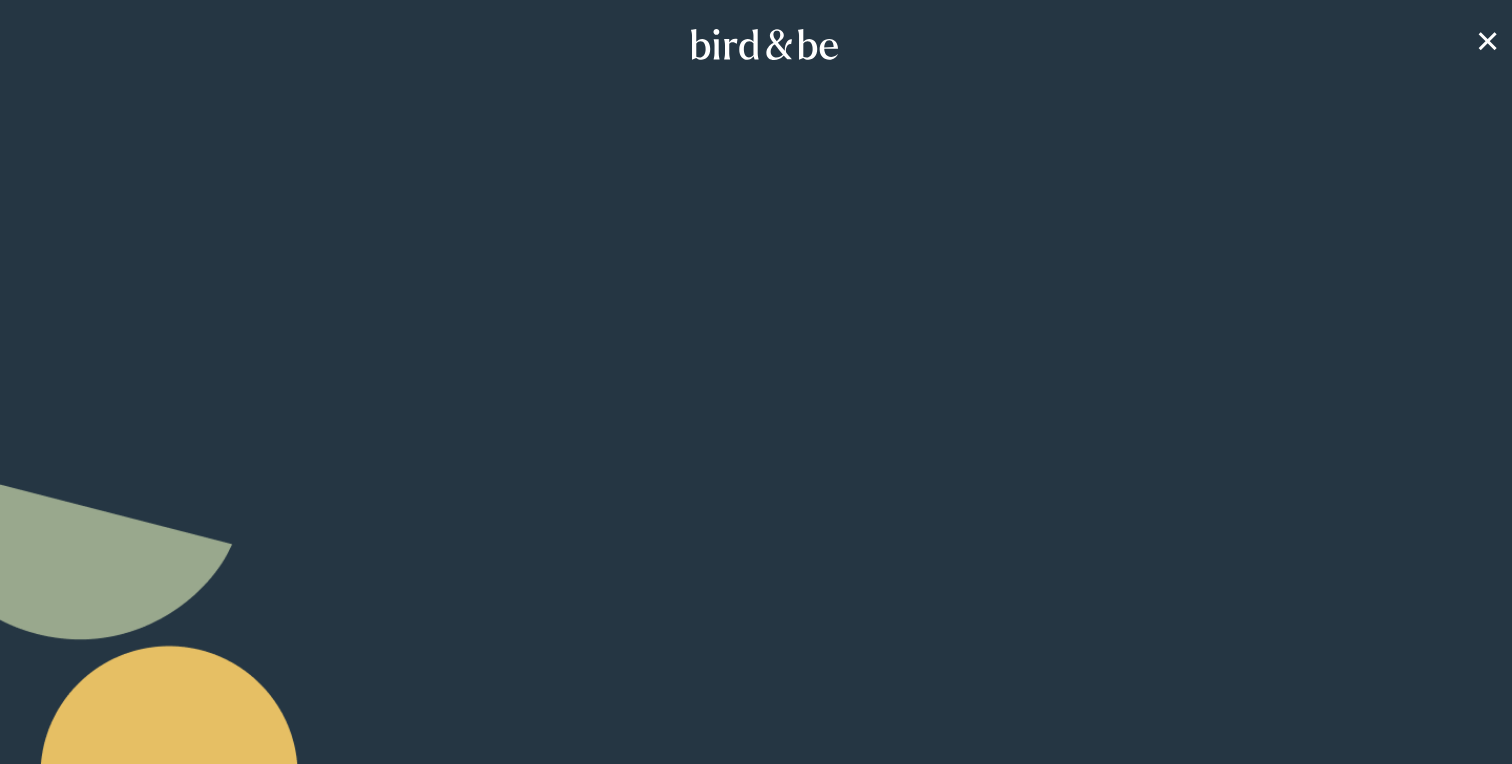 scroll, scrollTop: 597, scrollLeft: 0, axis: vertical 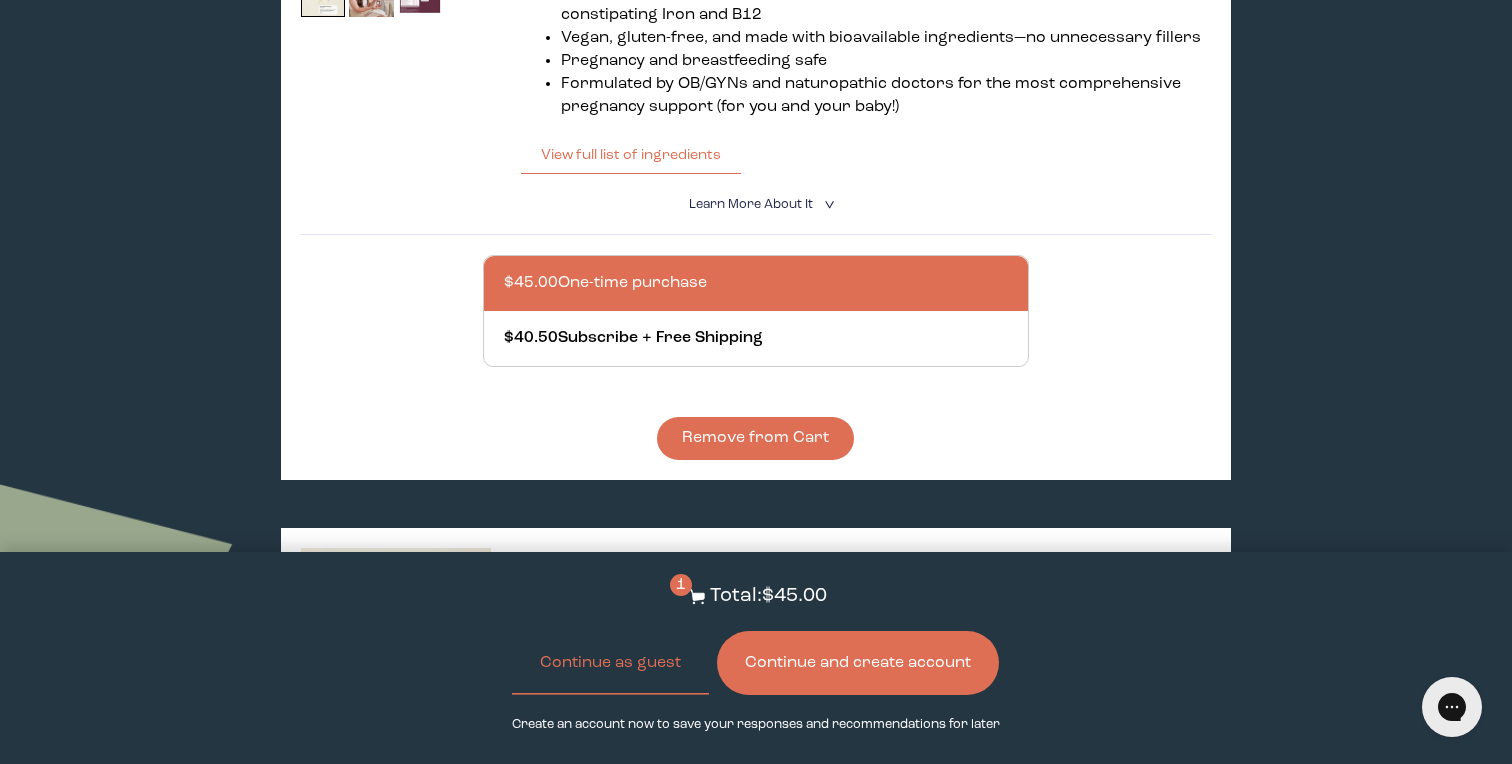 click on "Continue and create account" at bounding box center [858, 663] 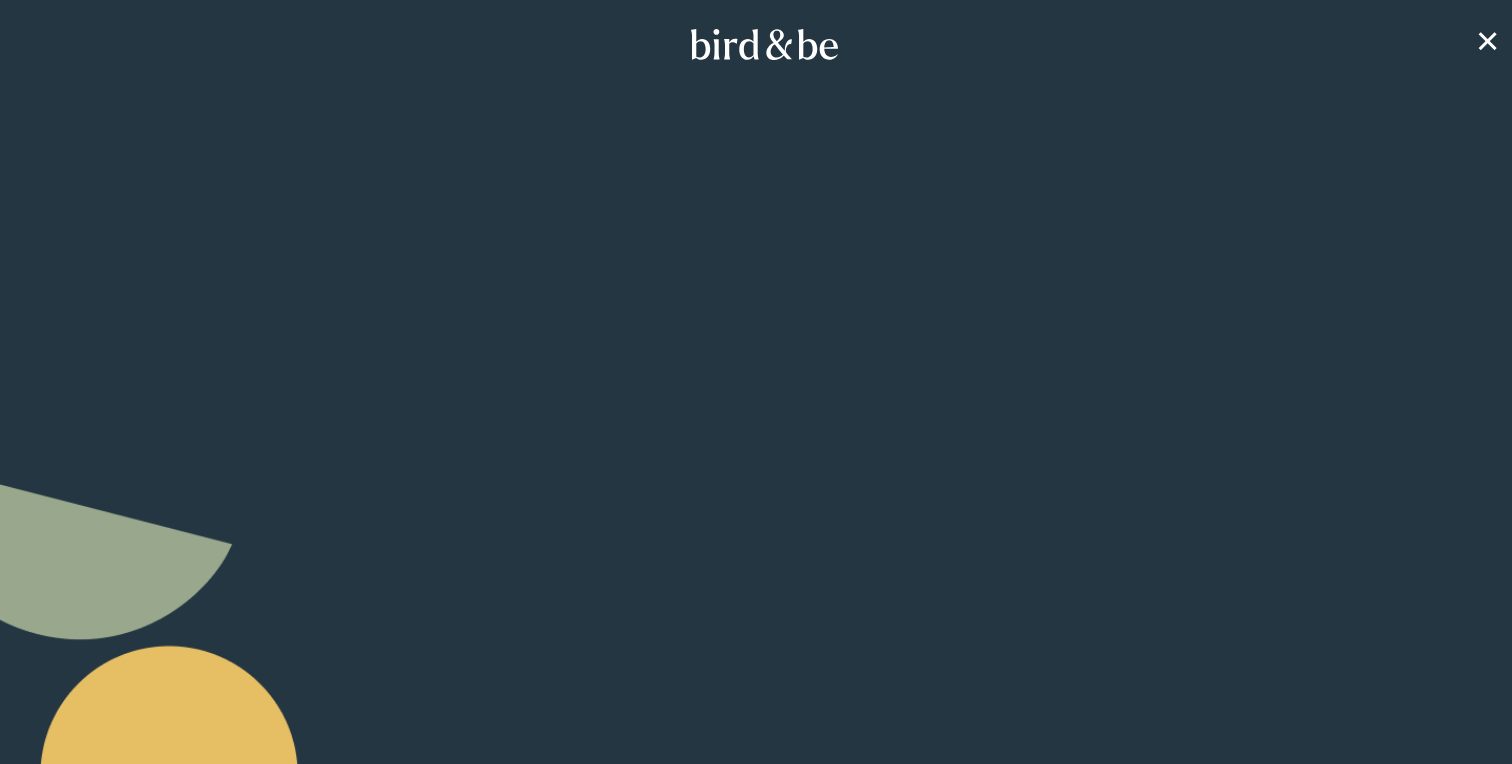 scroll, scrollTop: 0, scrollLeft: 0, axis: both 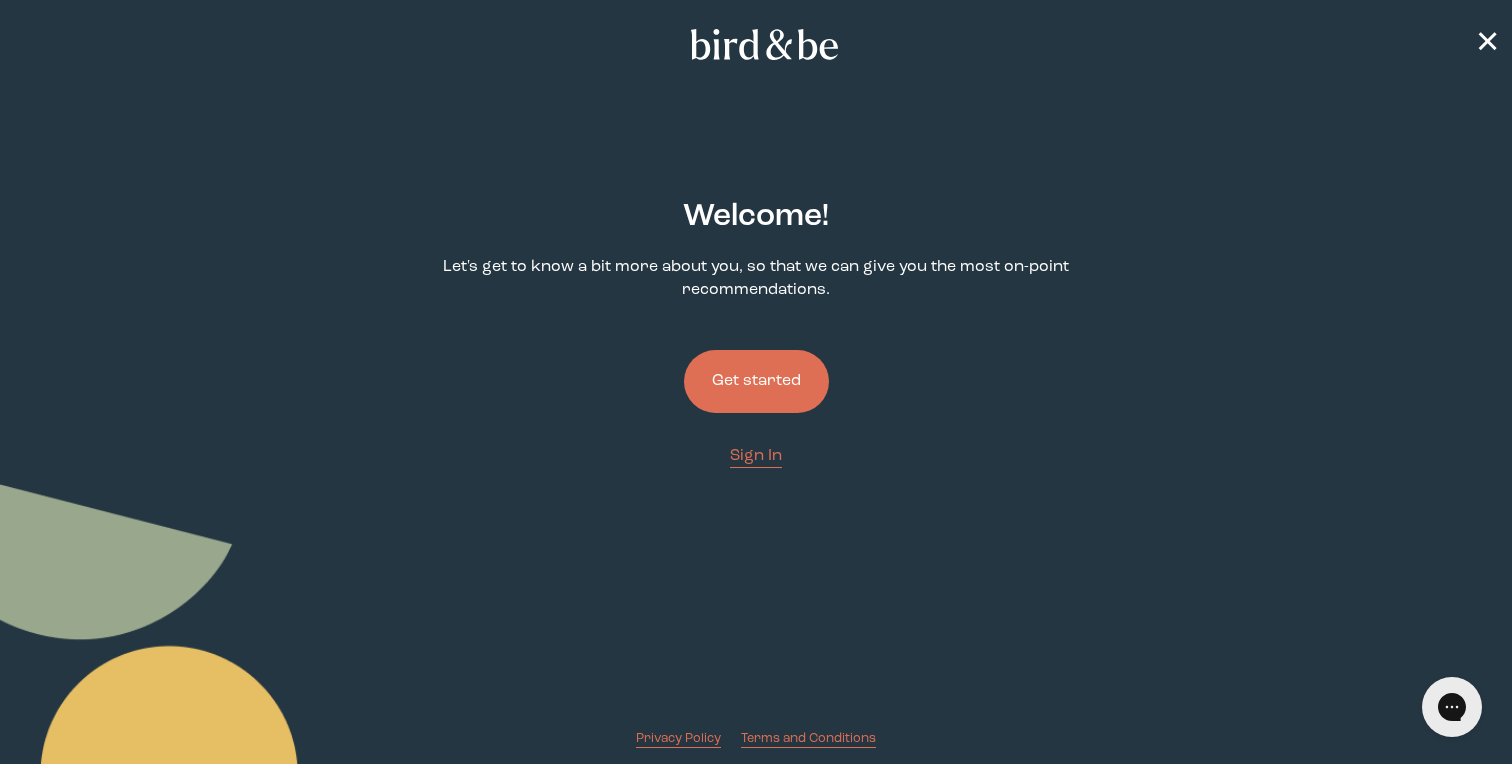 click on "Get started" at bounding box center (756, 381) 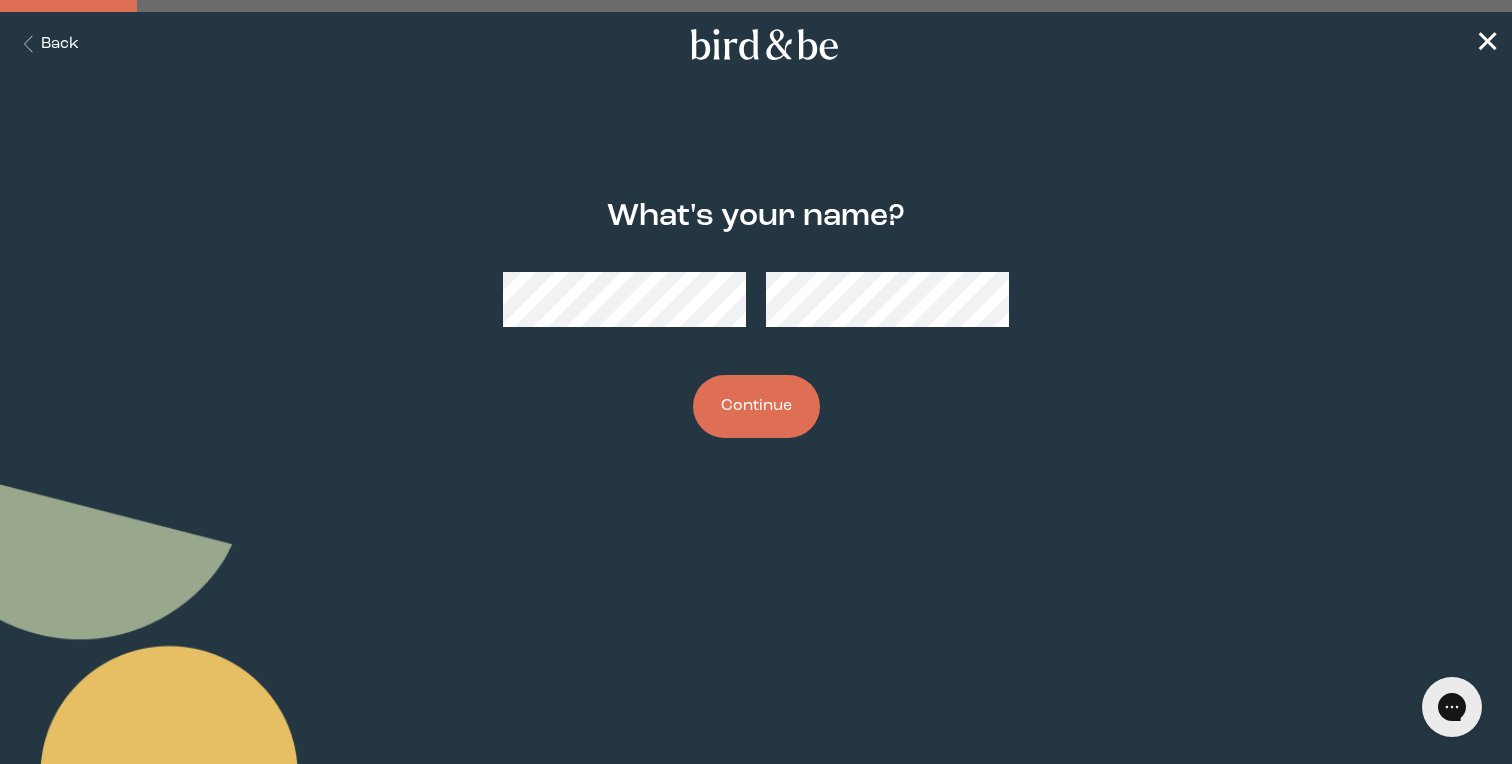 click on "Continue" at bounding box center (756, 406) 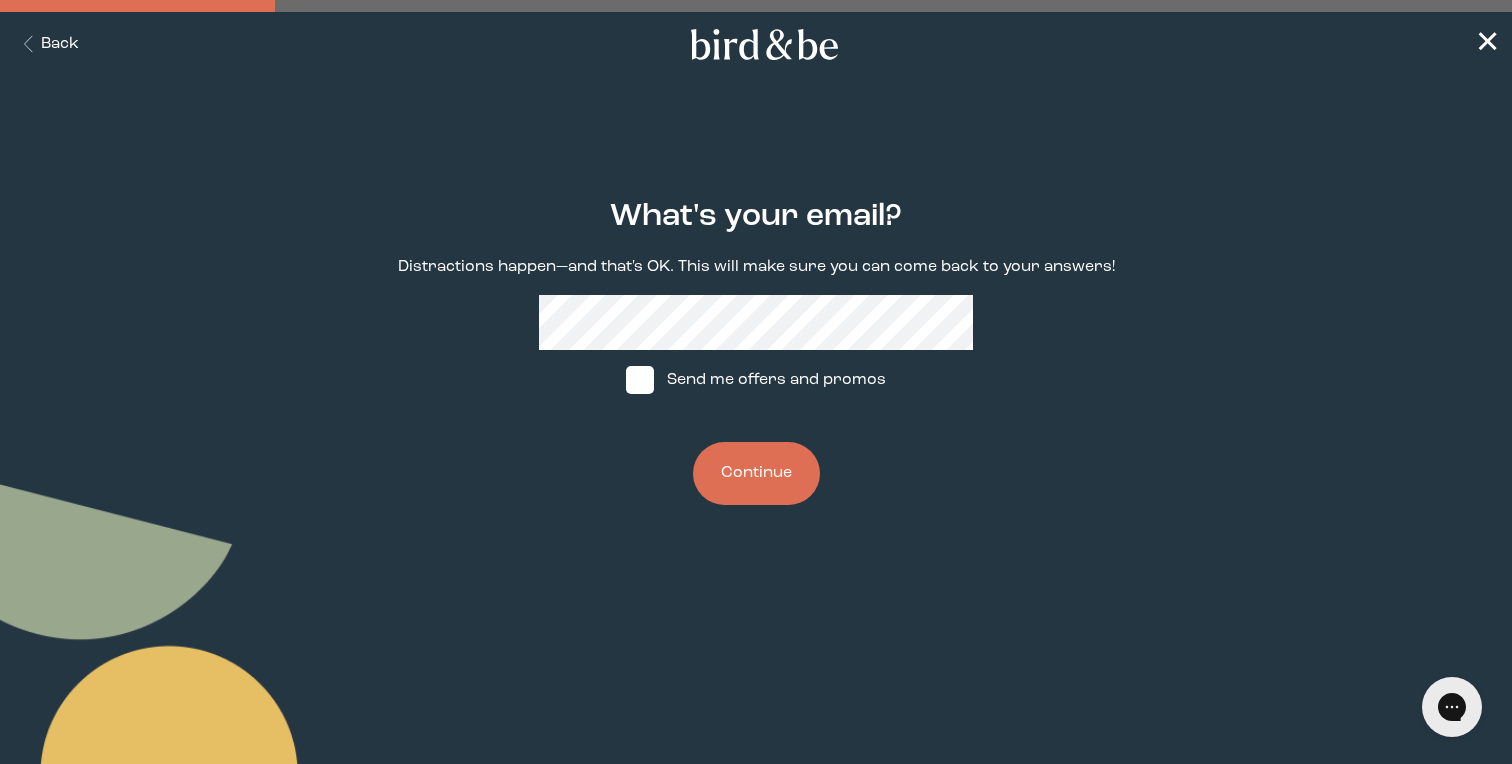click on "Continue" at bounding box center [756, 473] 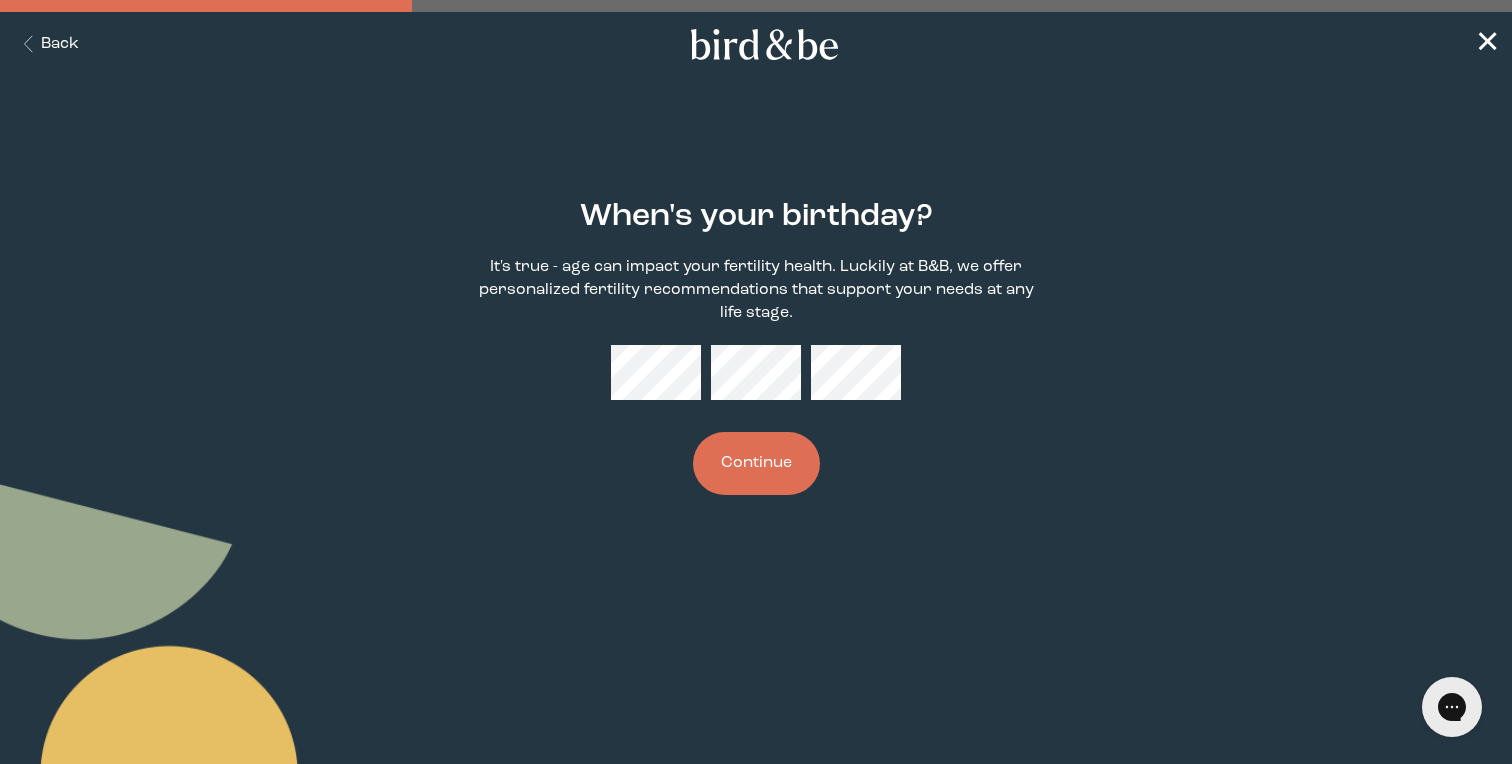 click on "Continue" at bounding box center [756, 463] 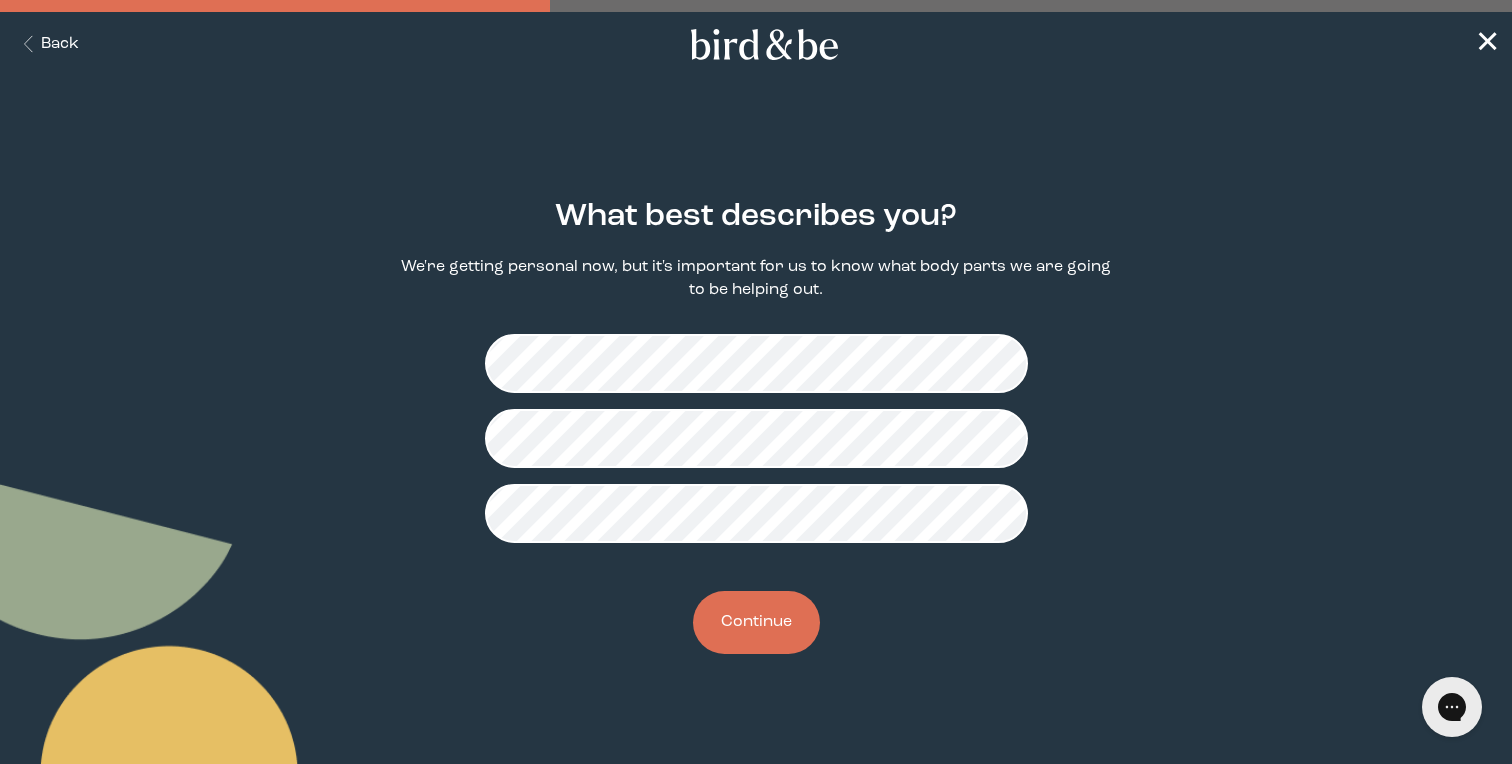 click on "Continue" at bounding box center [756, 622] 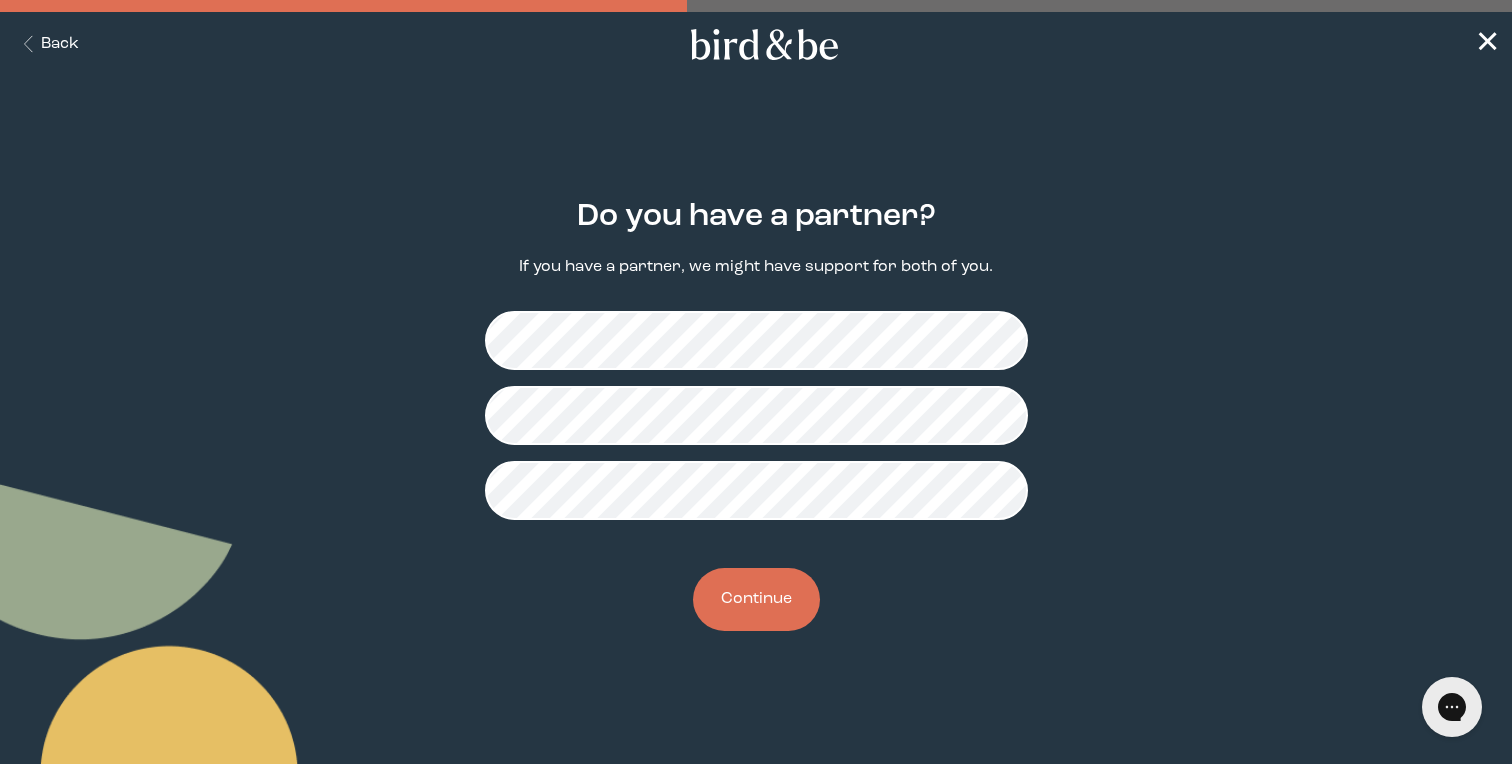 click on "Continue" at bounding box center [756, 599] 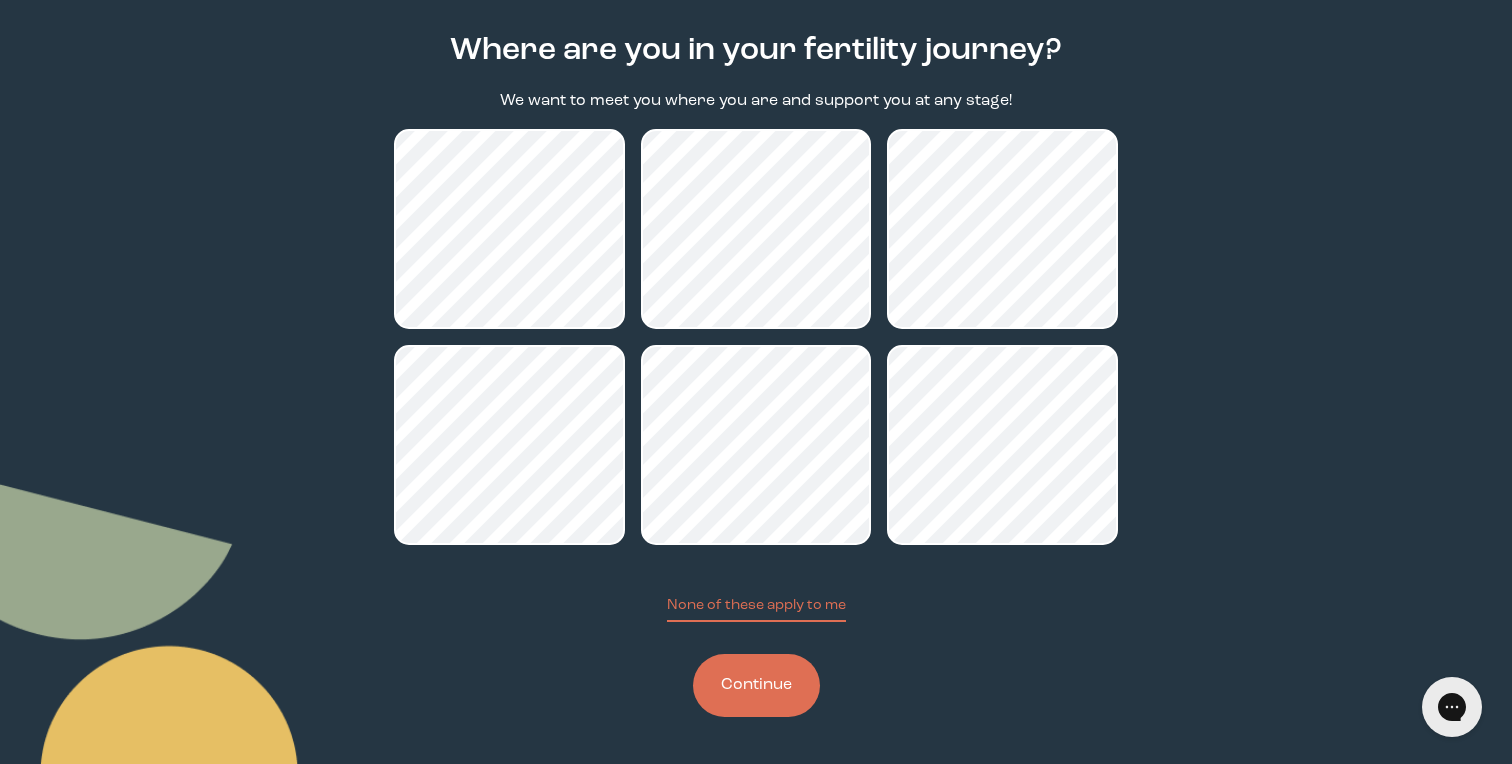 scroll, scrollTop: 168, scrollLeft: 0, axis: vertical 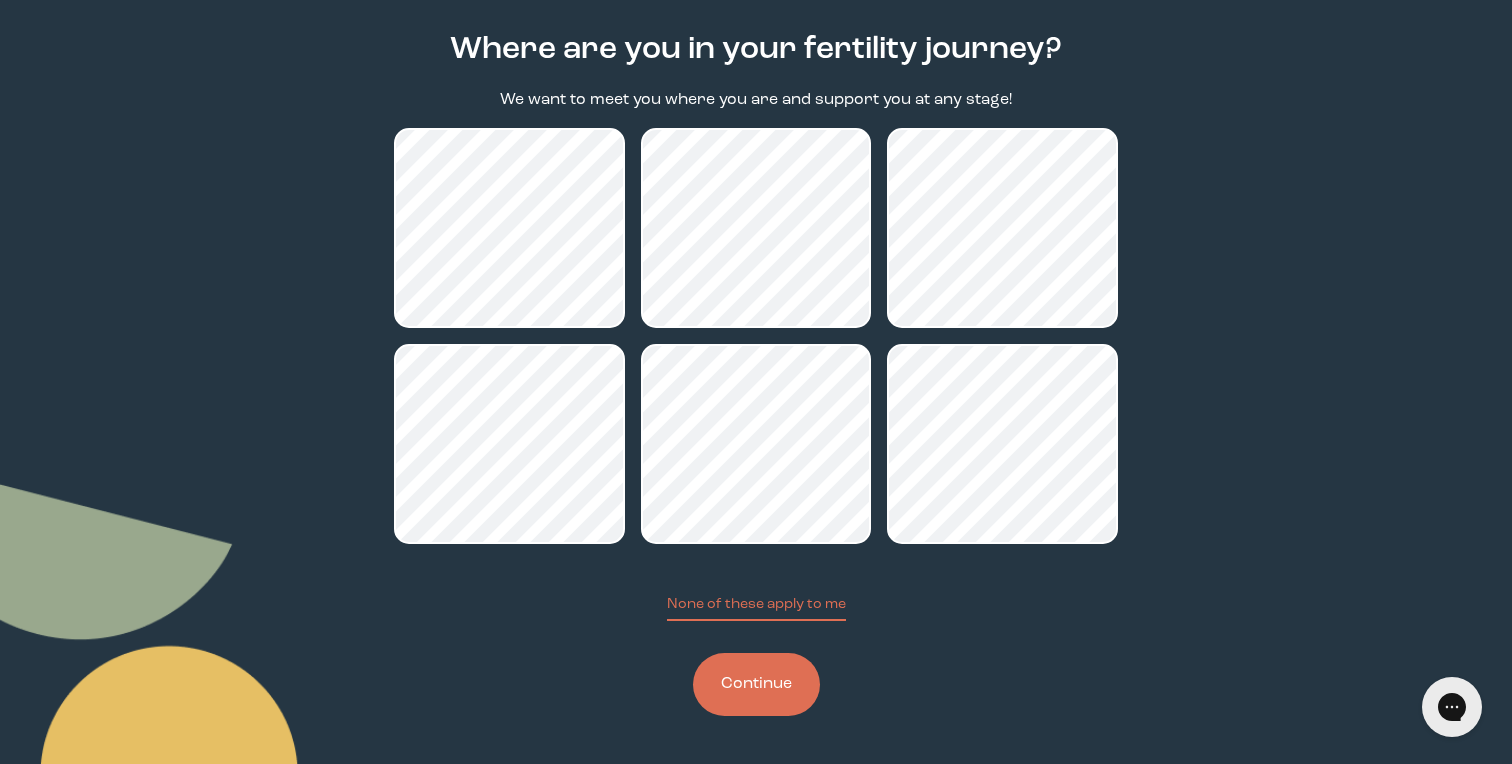 click on "Continue" at bounding box center (756, 684) 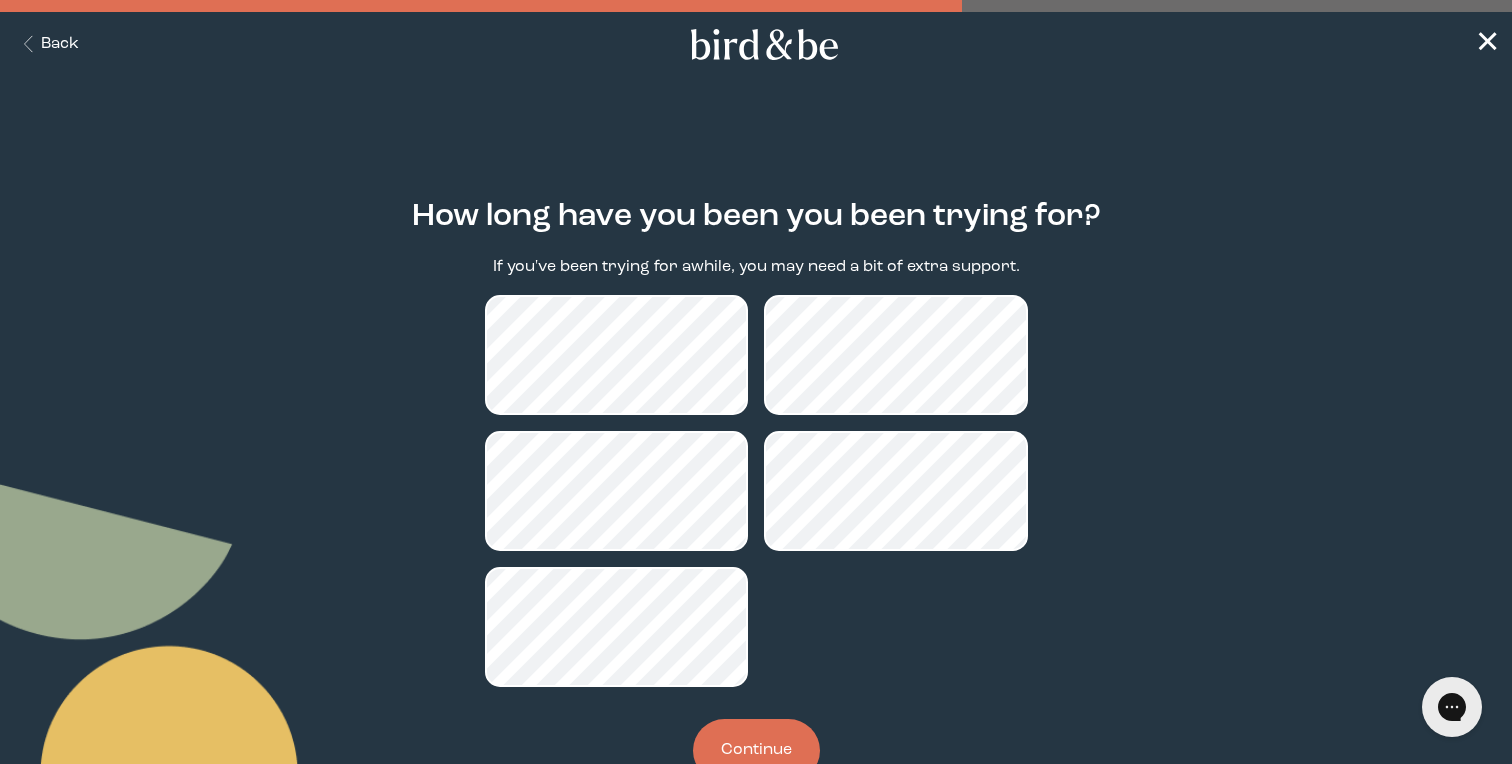 click on "Continue" at bounding box center (756, 750) 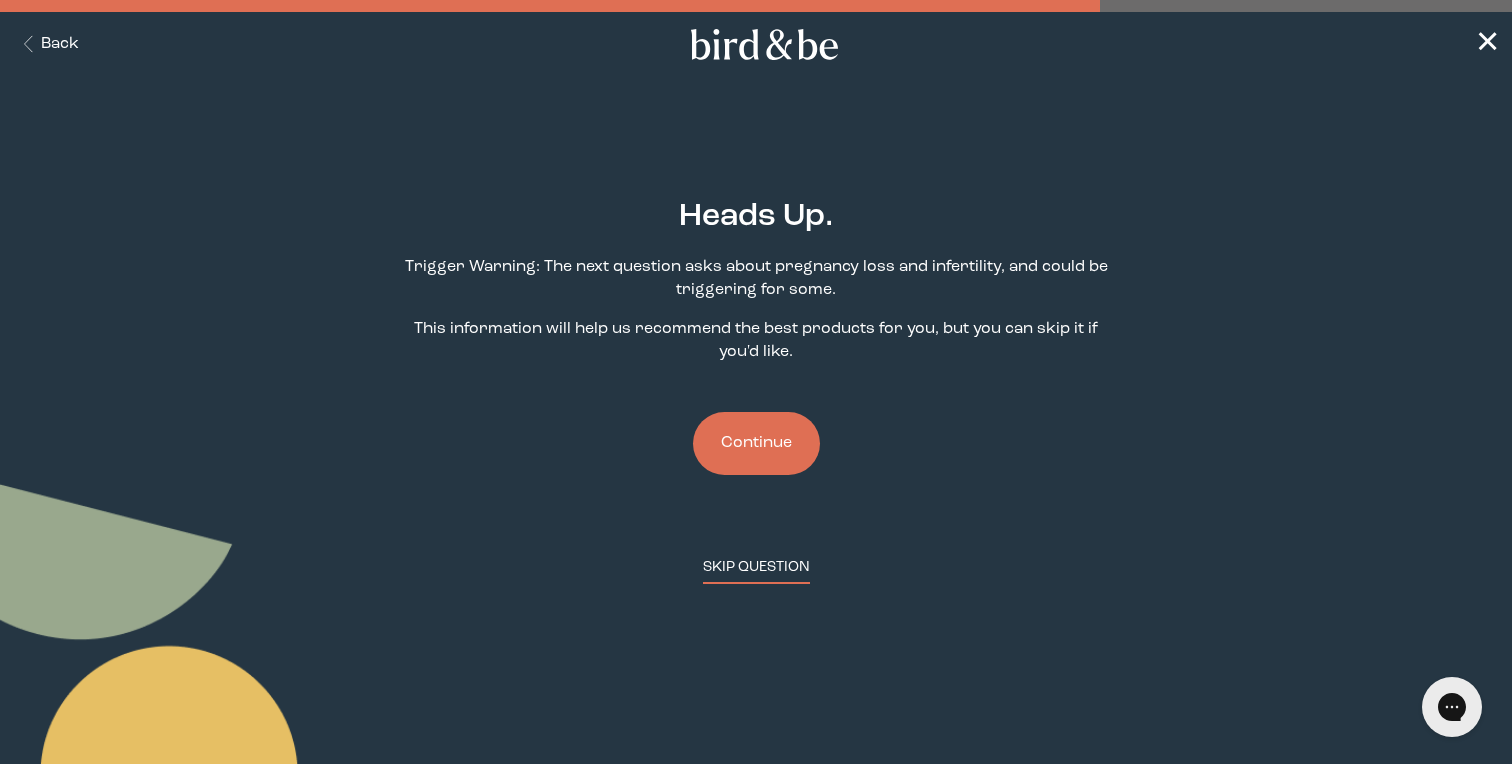 click on "SKIP QUESTION" at bounding box center [756, 570] 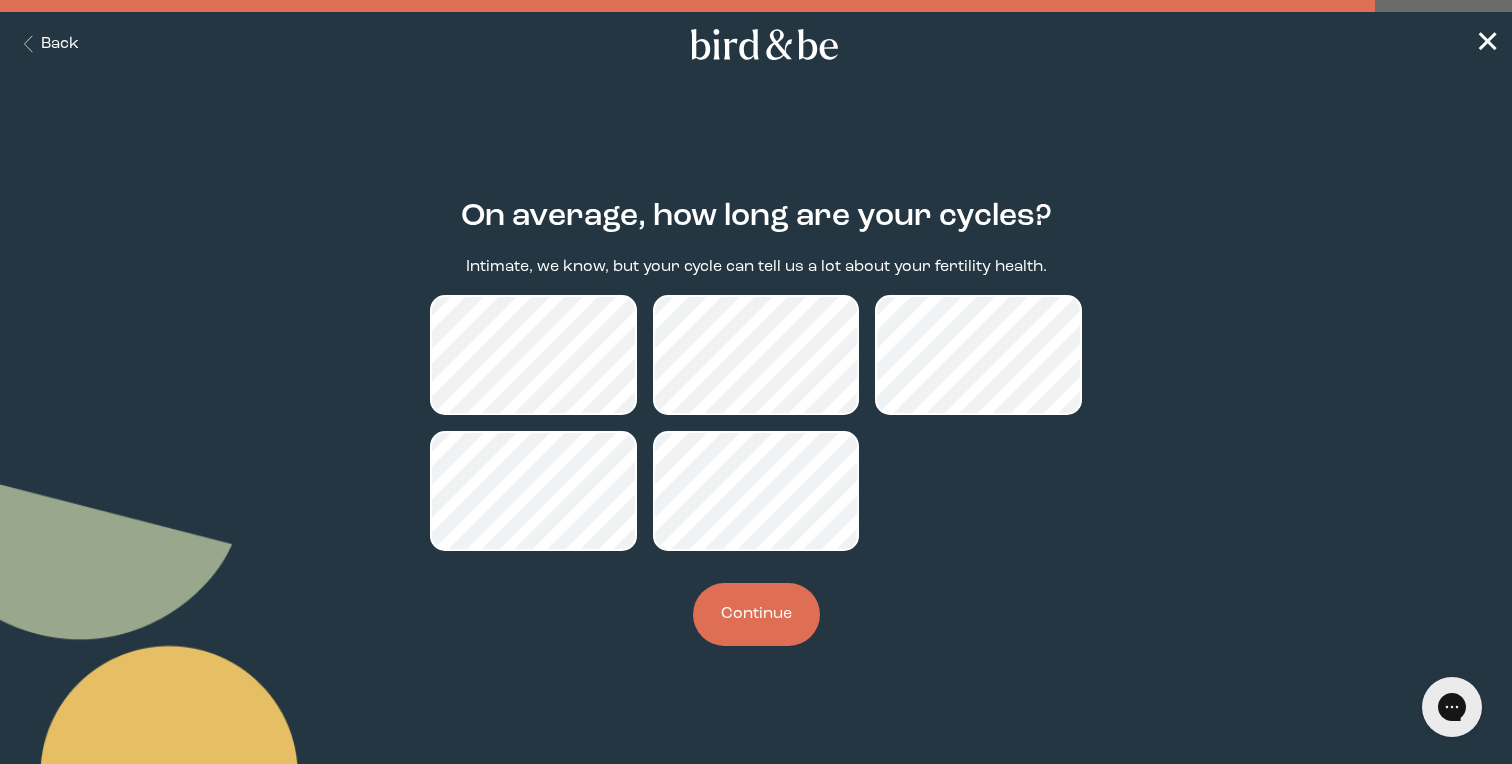 click on "Continue" at bounding box center (756, 614) 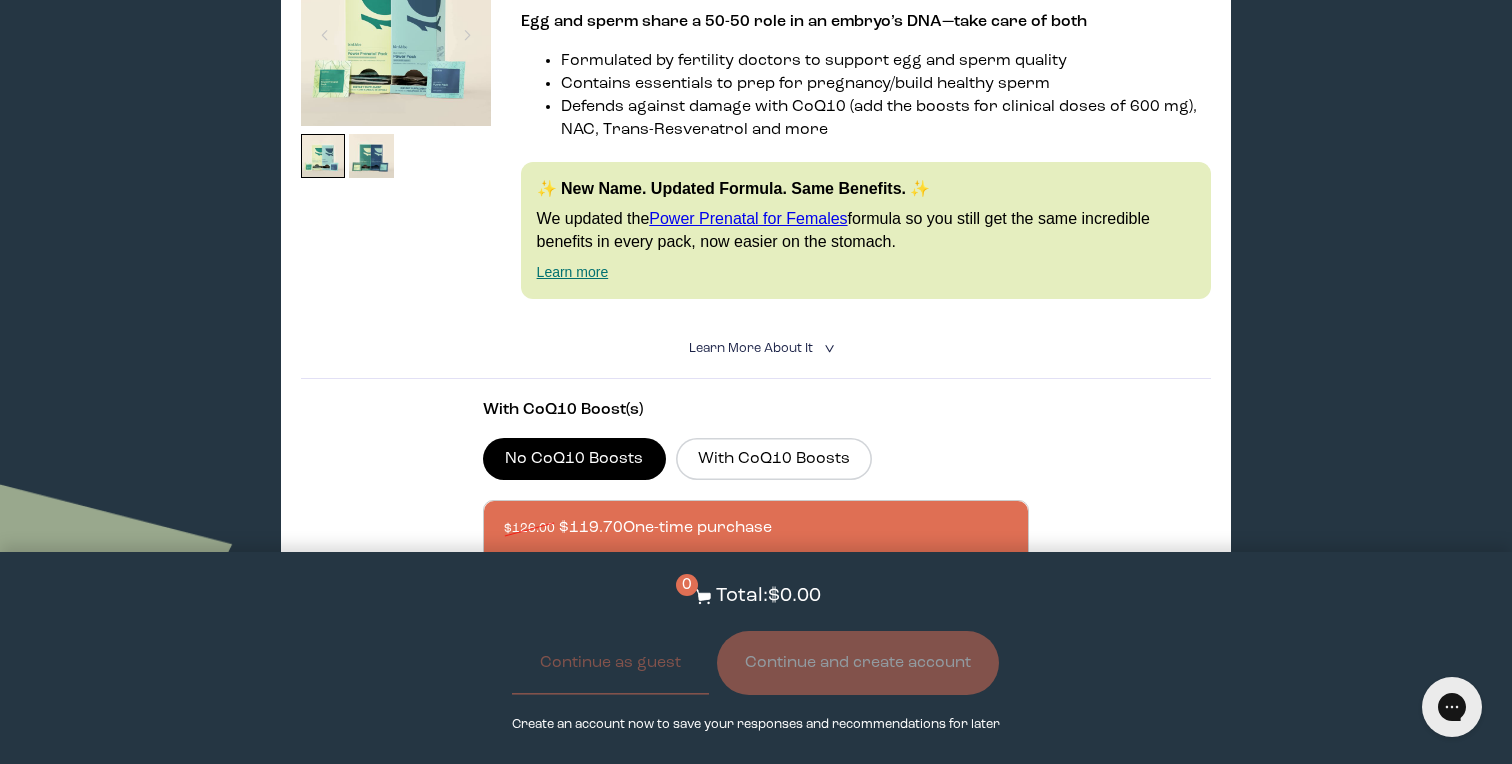 scroll, scrollTop: 0, scrollLeft: 0, axis: both 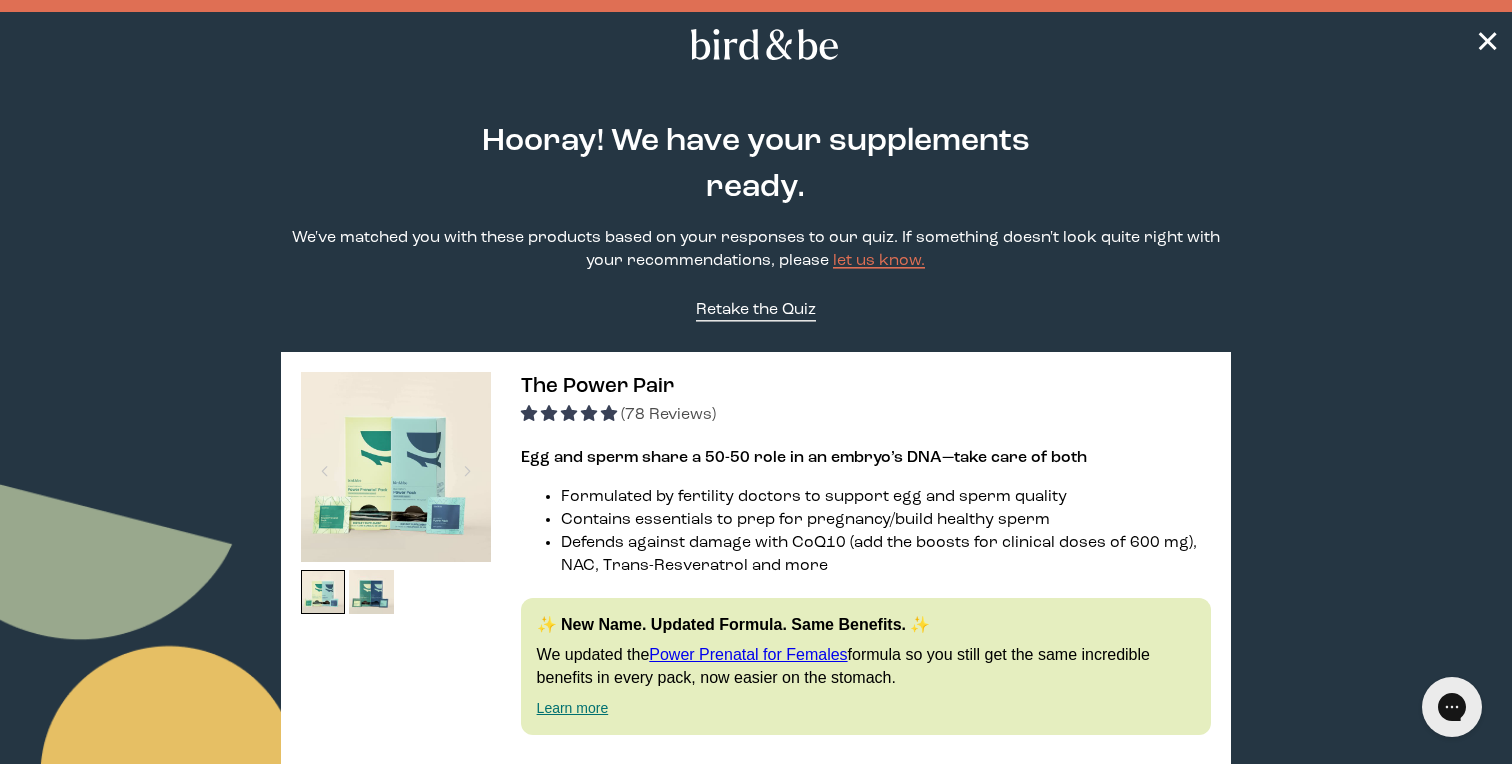click on "Retake the Quiz" at bounding box center [756, 310] 